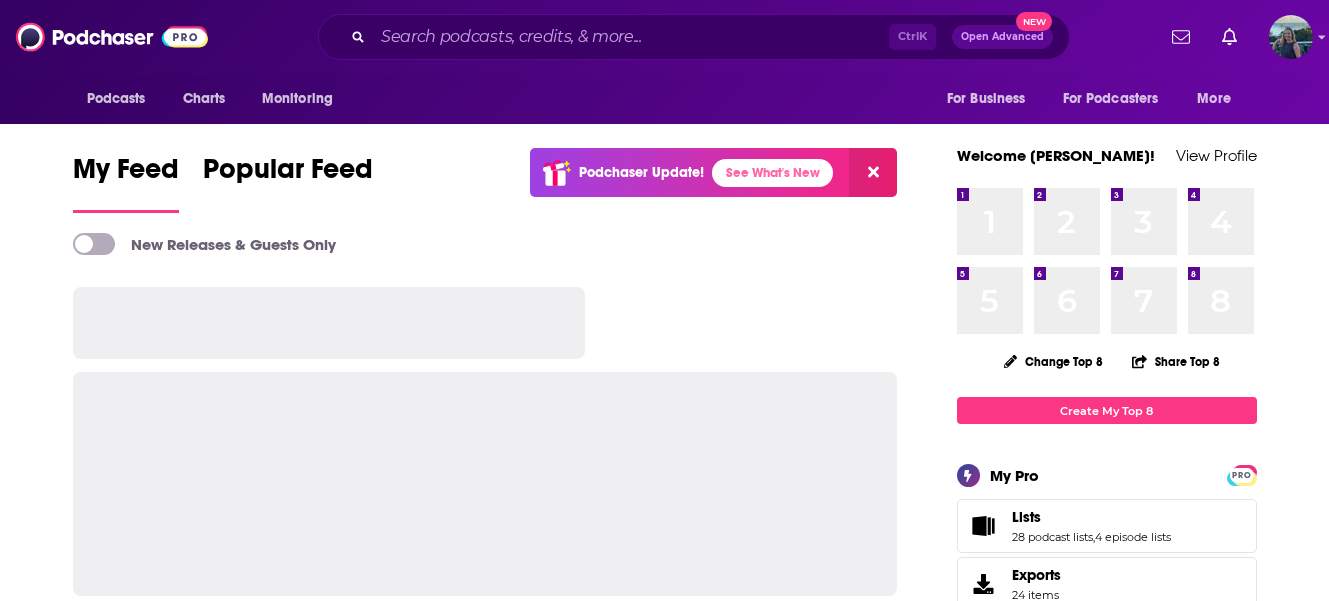 scroll, scrollTop: 0, scrollLeft: 0, axis: both 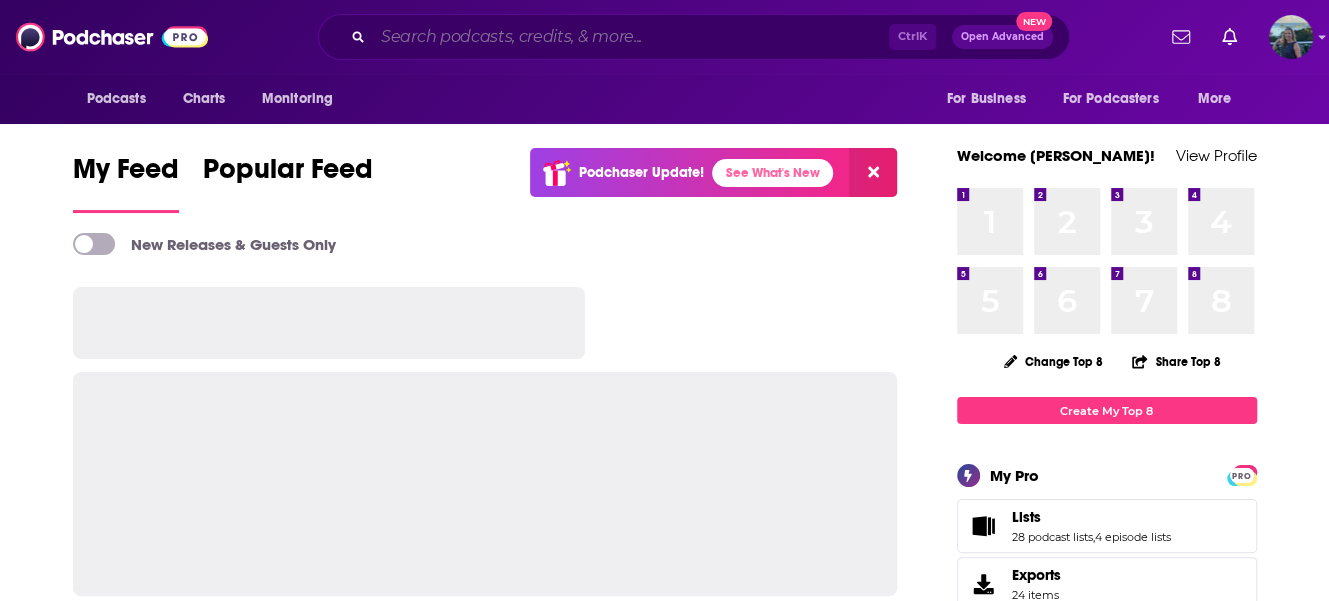 click at bounding box center (631, 37) 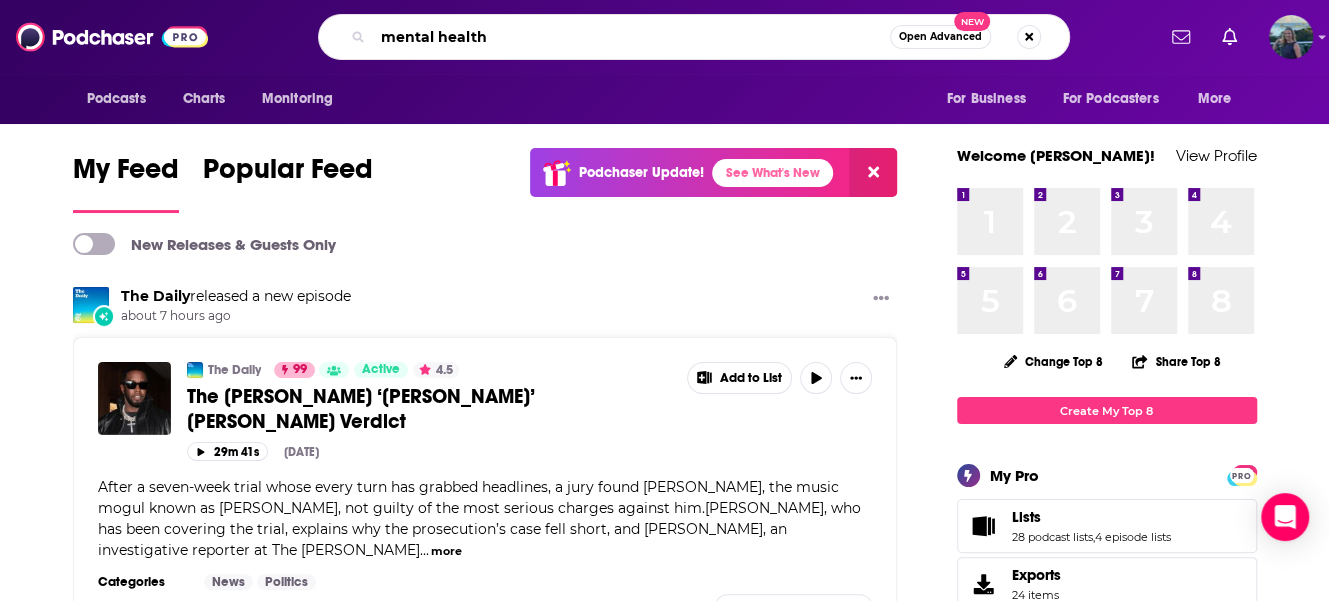 type on "mental health" 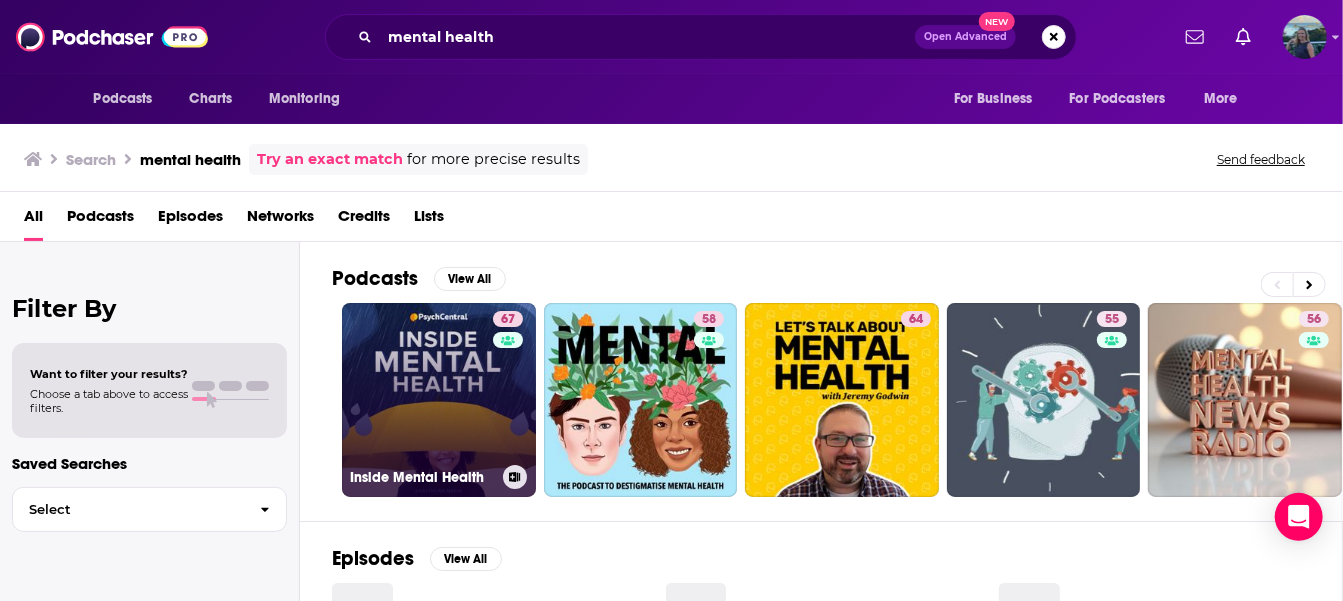 click on "67 Inside Mental Health" at bounding box center (439, 400) 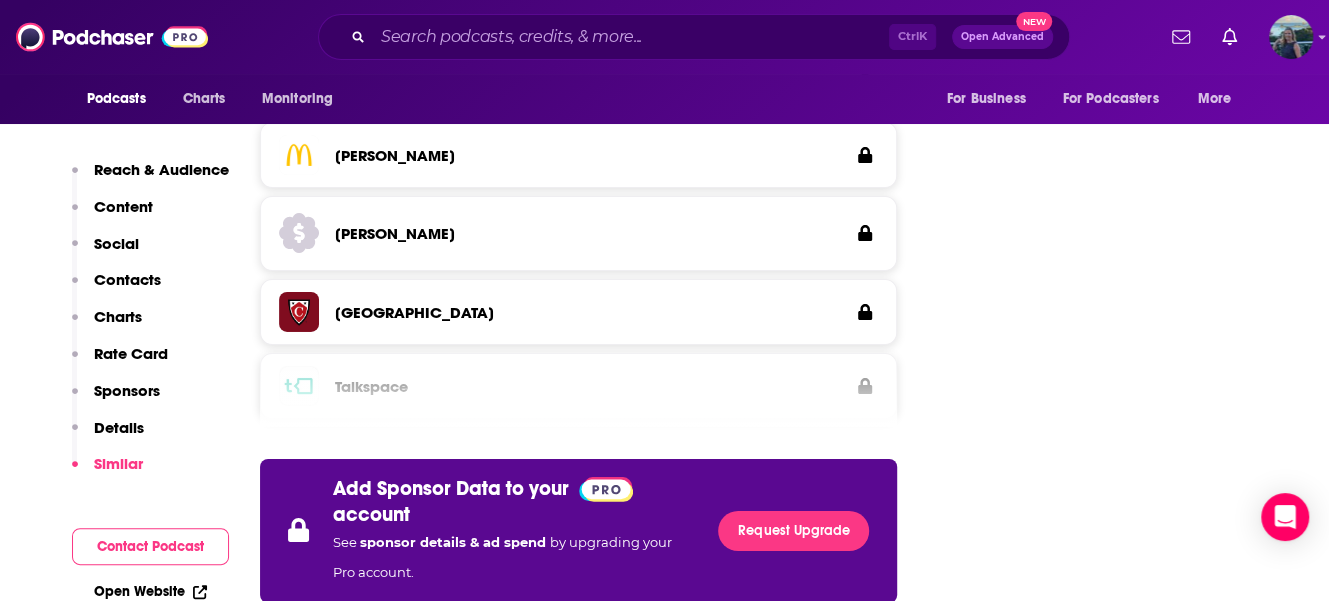 scroll, scrollTop: 3500, scrollLeft: 0, axis: vertical 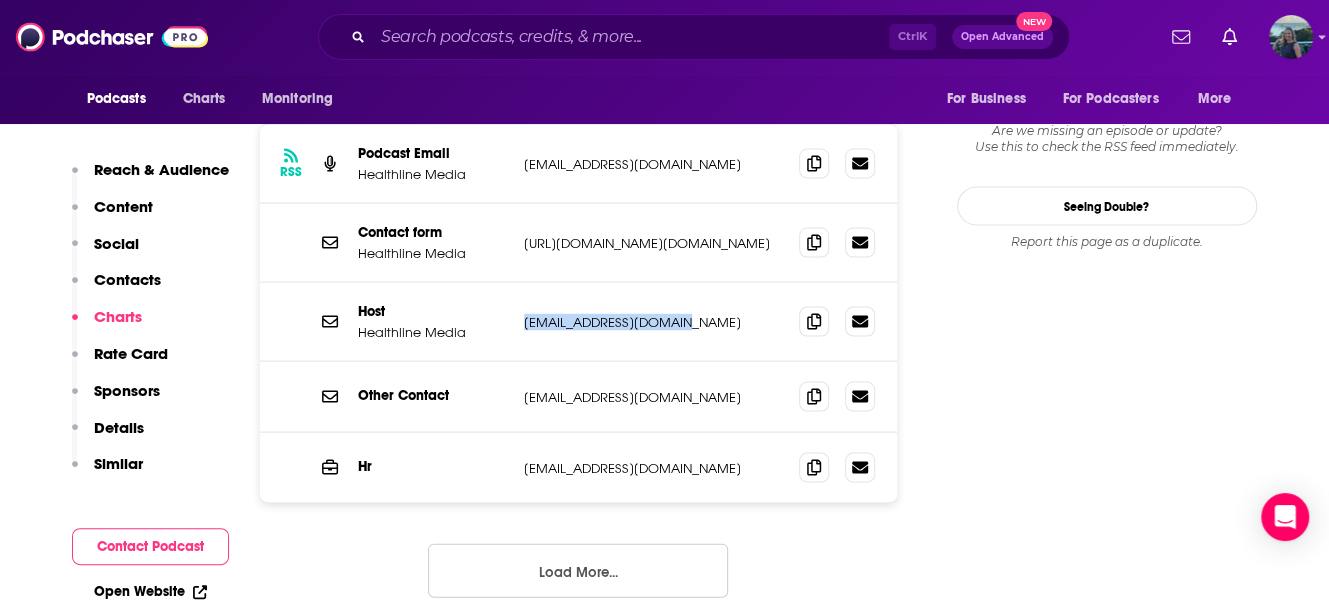 drag, startPoint x: 699, startPoint y: 183, endPoint x: 530, endPoint y: 186, distance: 169.02663 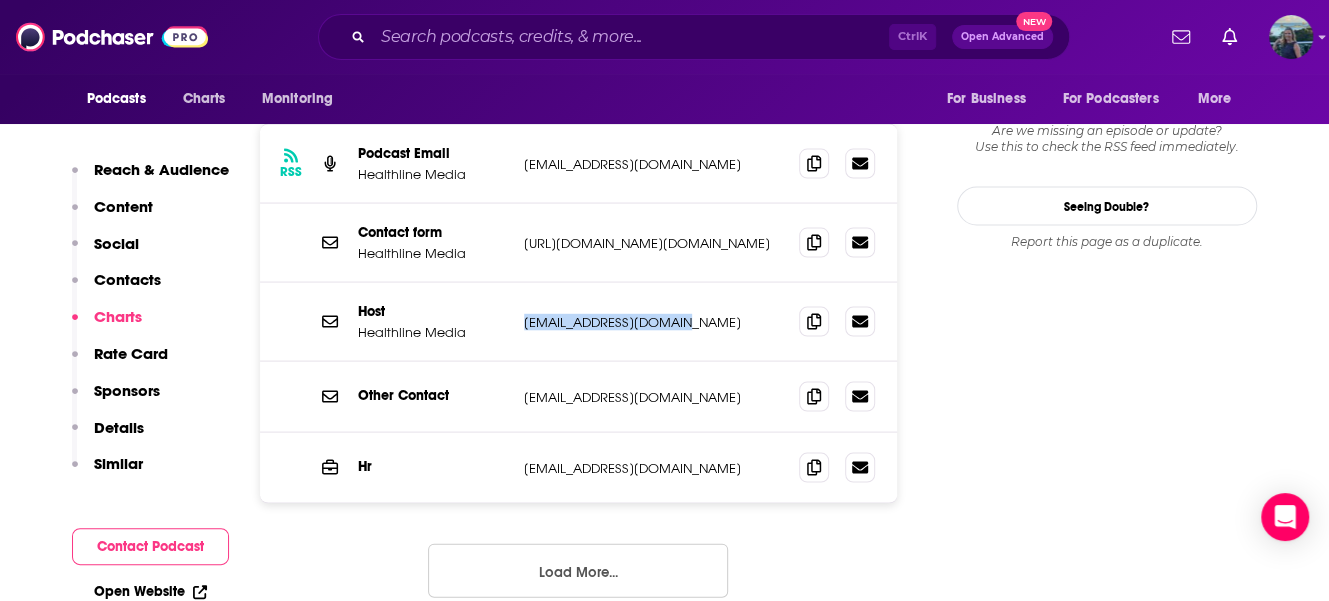 click on "[EMAIL_ADDRESS][DOMAIN_NAME]" at bounding box center (654, 321) 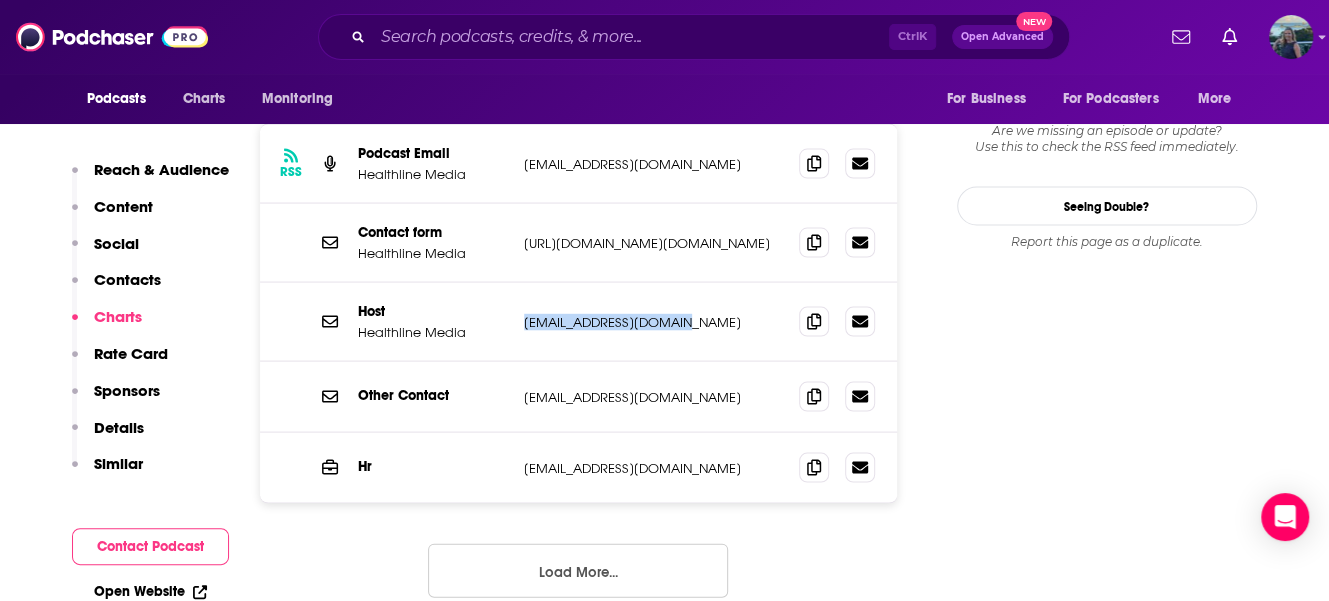 copy on "[EMAIL_ADDRESS][DOMAIN_NAME]" 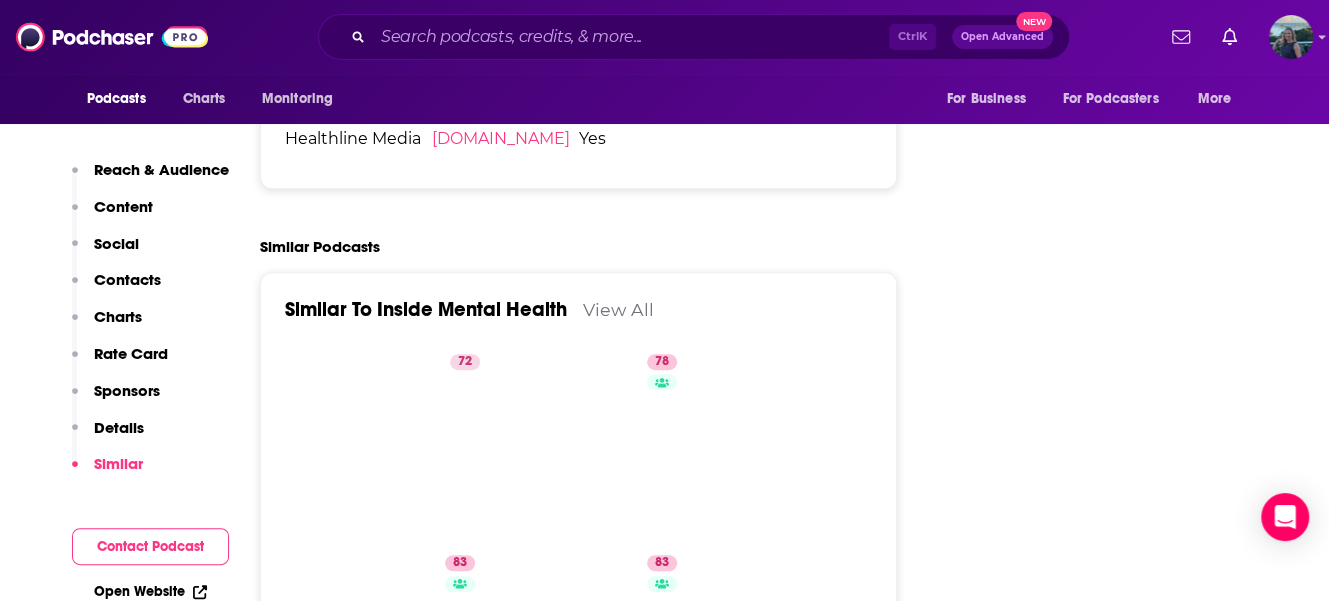 scroll, scrollTop: 4618, scrollLeft: 0, axis: vertical 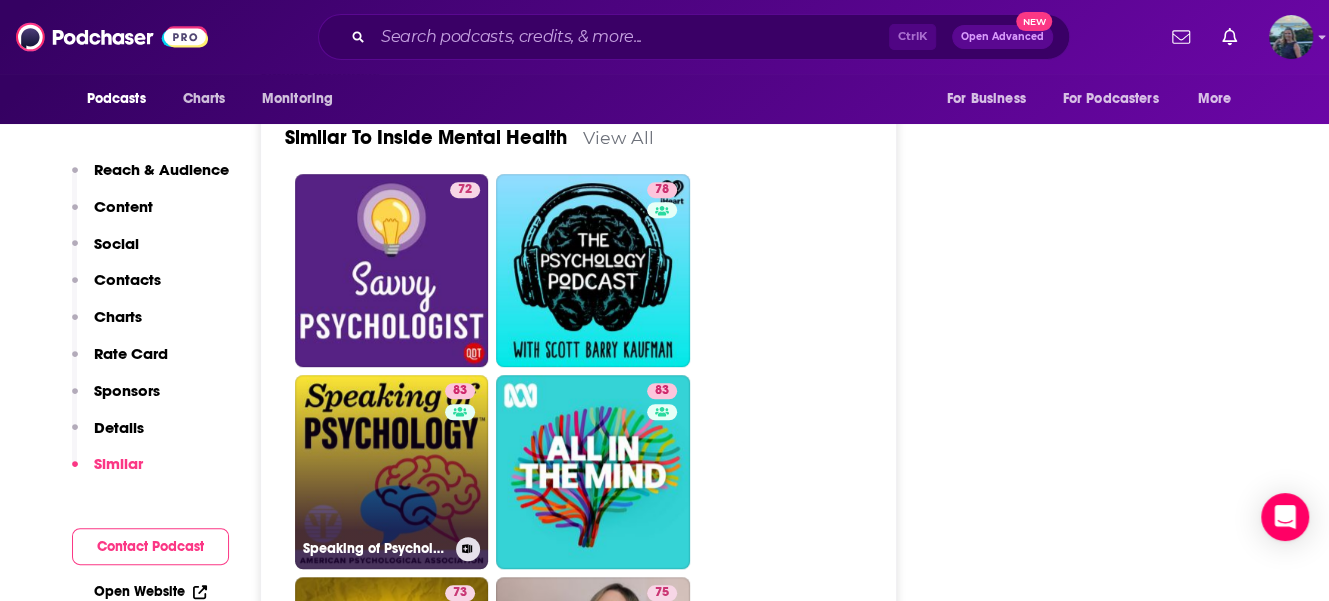 click on "83 Speaking of Psychology" at bounding box center (392, 472) 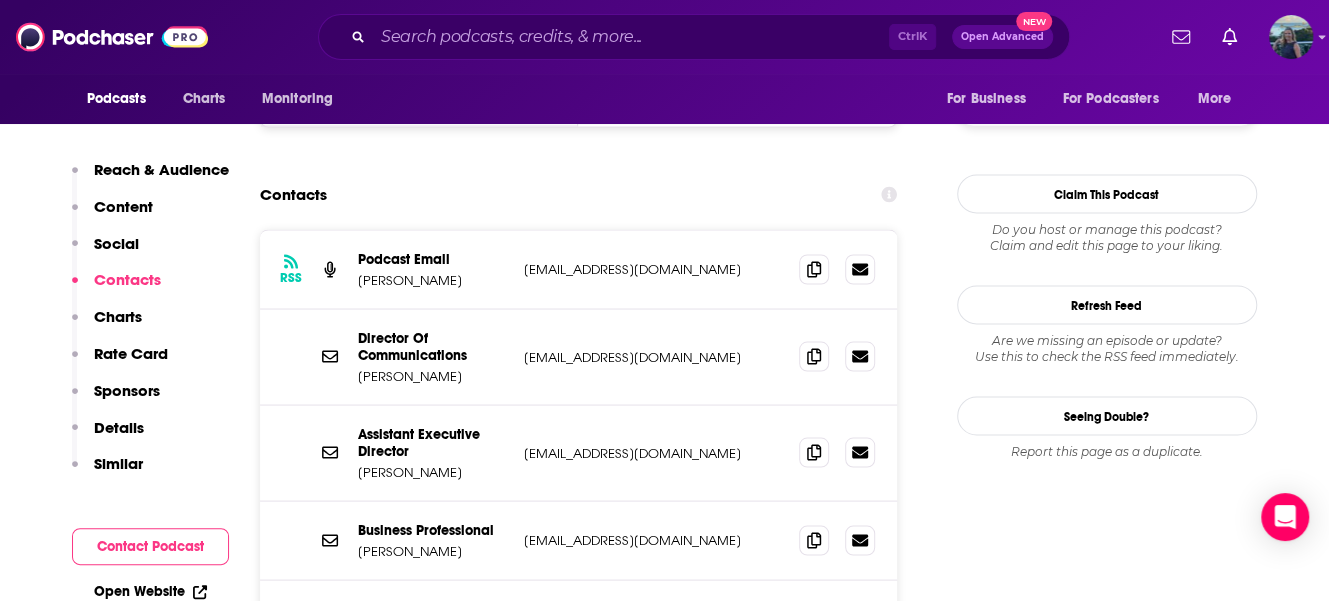 scroll, scrollTop: 1900, scrollLeft: 0, axis: vertical 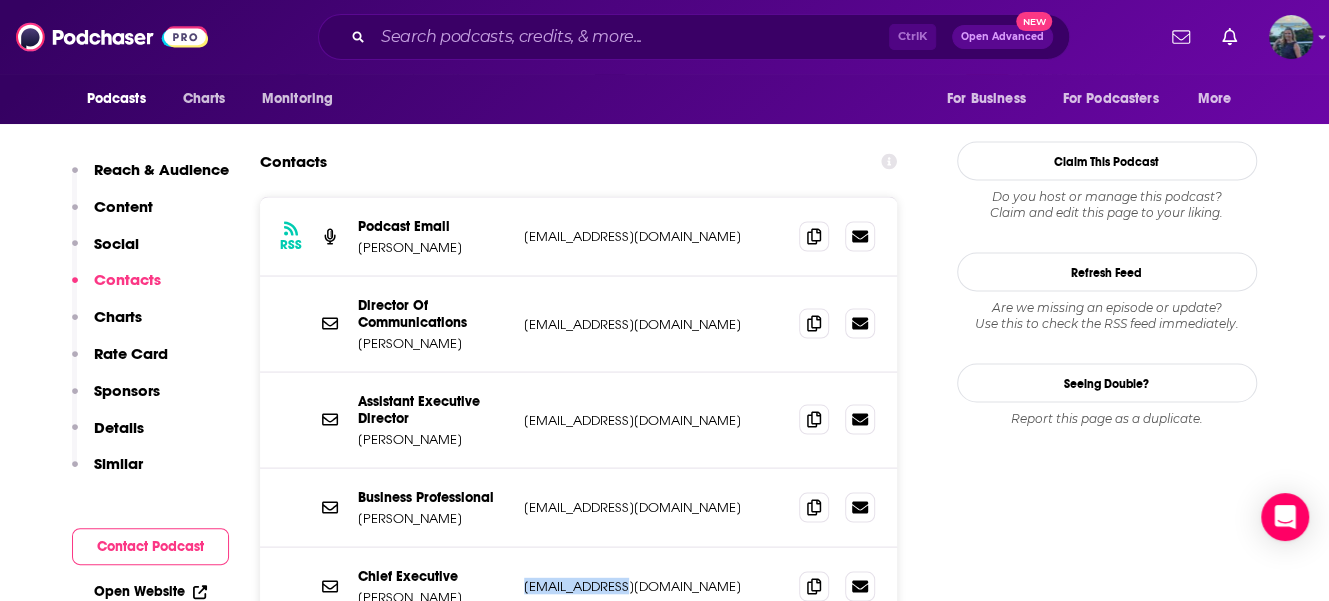 drag, startPoint x: 632, startPoint y: 491, endPoint x: 522, endPoint y: 488, distance: 110.0409 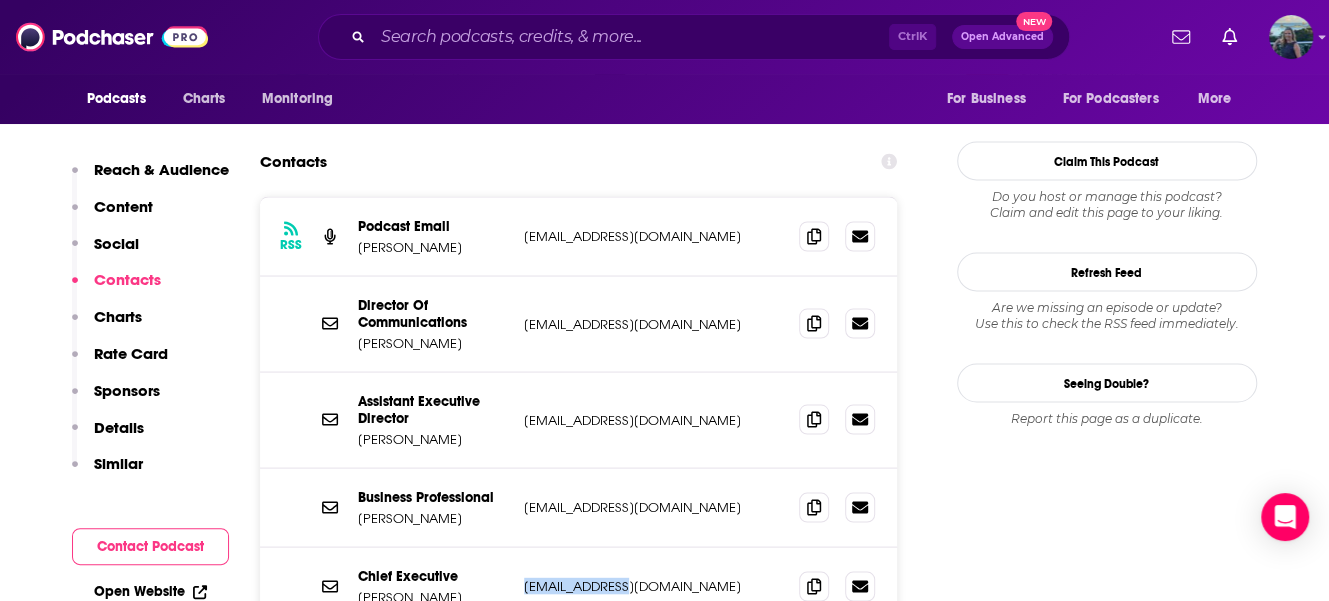 click on "Chief Executive [PERSON_NAME] [EMAIL_ADDRESS][DOMAIN_NAME] [EMAIL_ADDRESS][DOMAIN_NAME]" at bounding box center (579, 586) 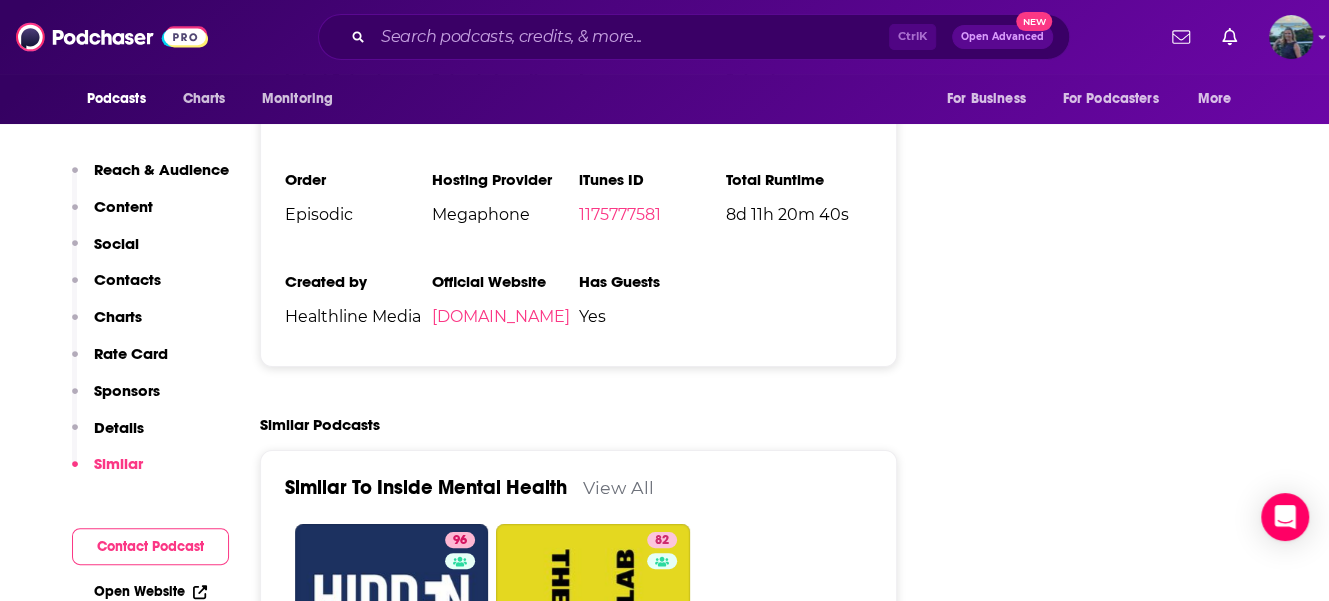 scroll, scrollTop: 4200, scrollLeft: 0, axis: vertical 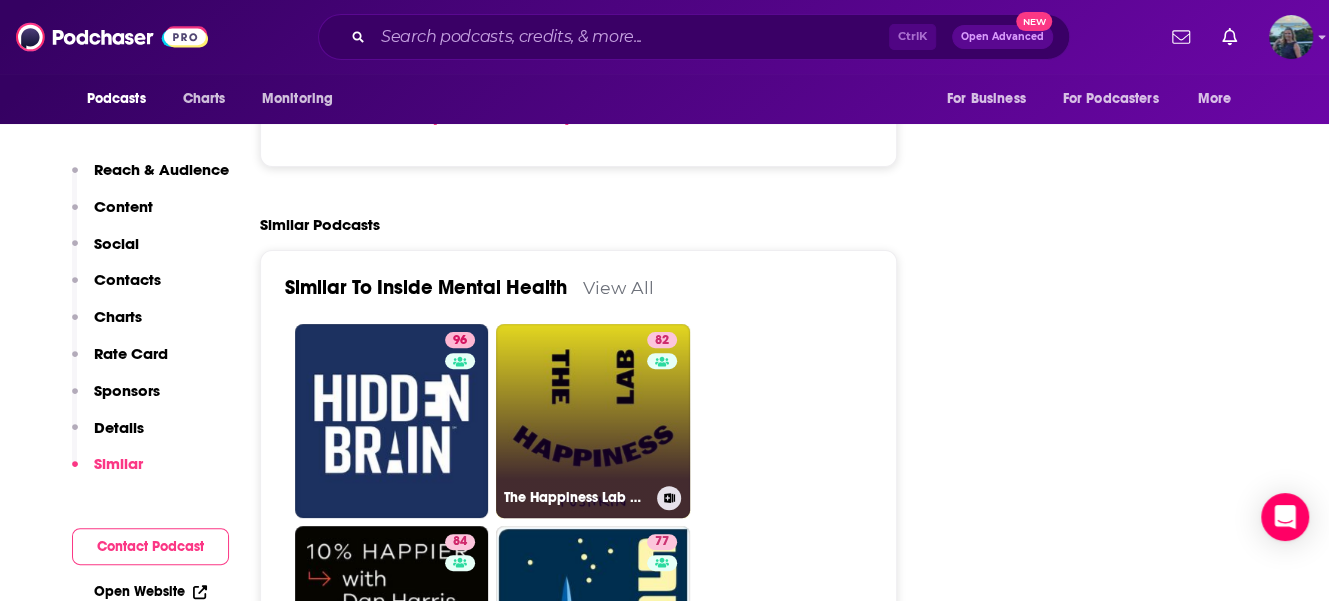 click on "82 The Happiness Lab with Dr. [PERSON_NAME]" at bounding box center (593, 421) 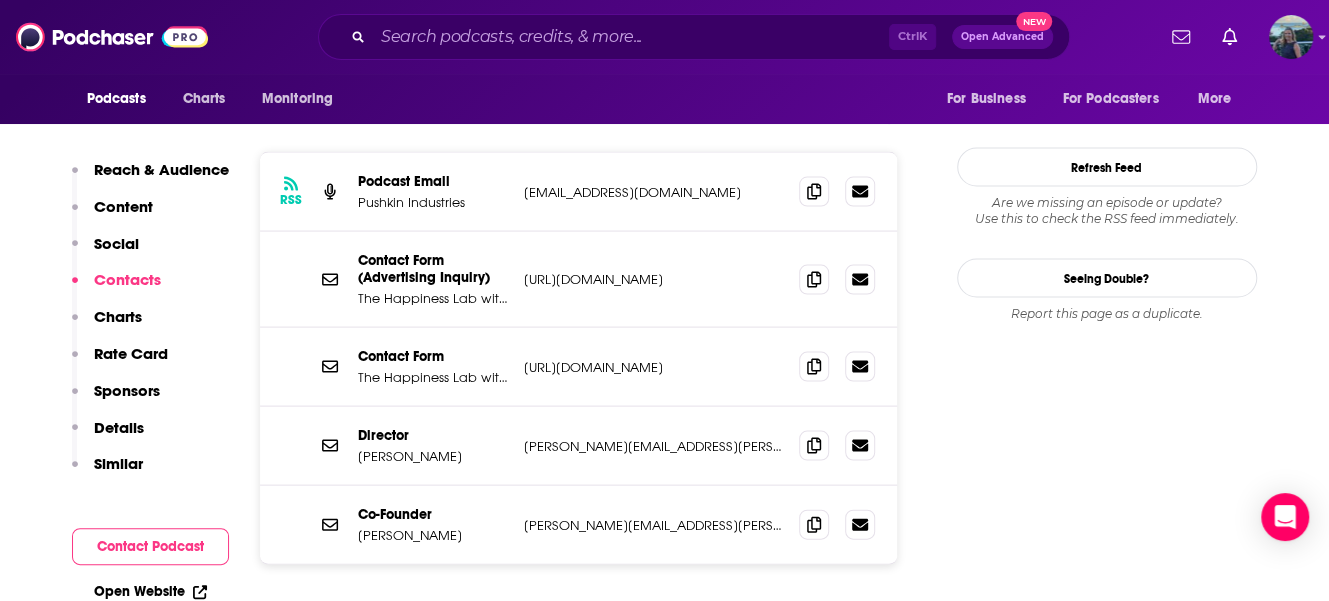 scroll, scrollTop: 2100, scrollLeft: 0, axis: vertical 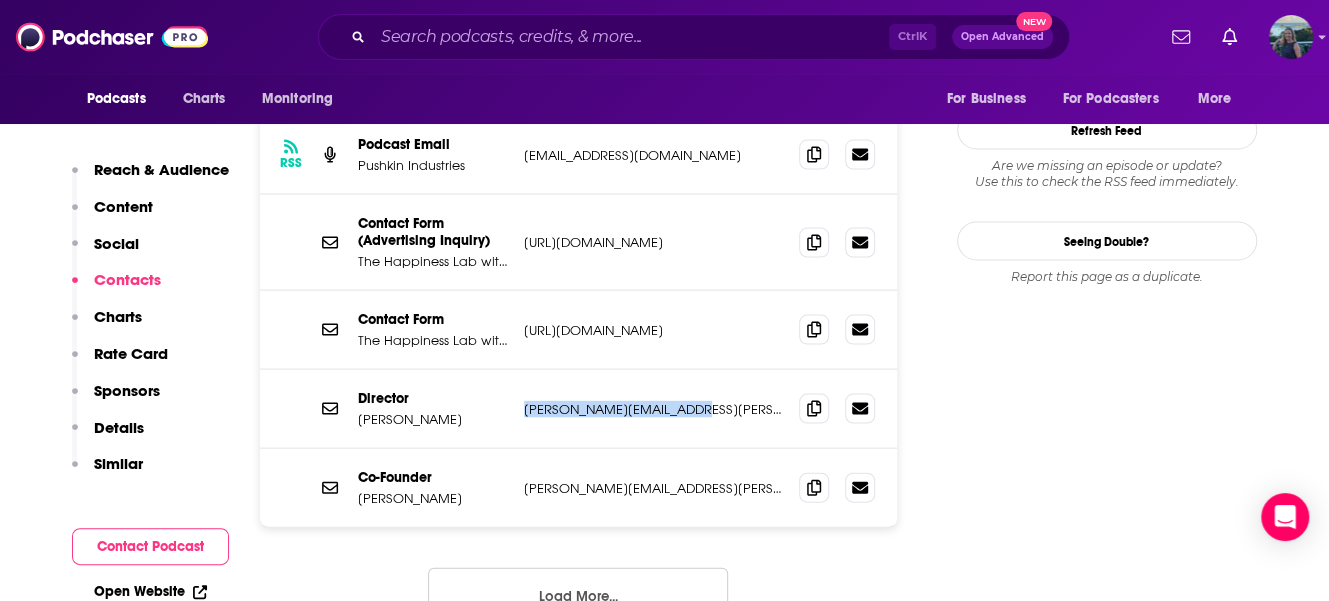 drag, startPoint x: 691, startPoint y: 305, endPoint x: 522, endPoint y: 309, distance: 169.04733 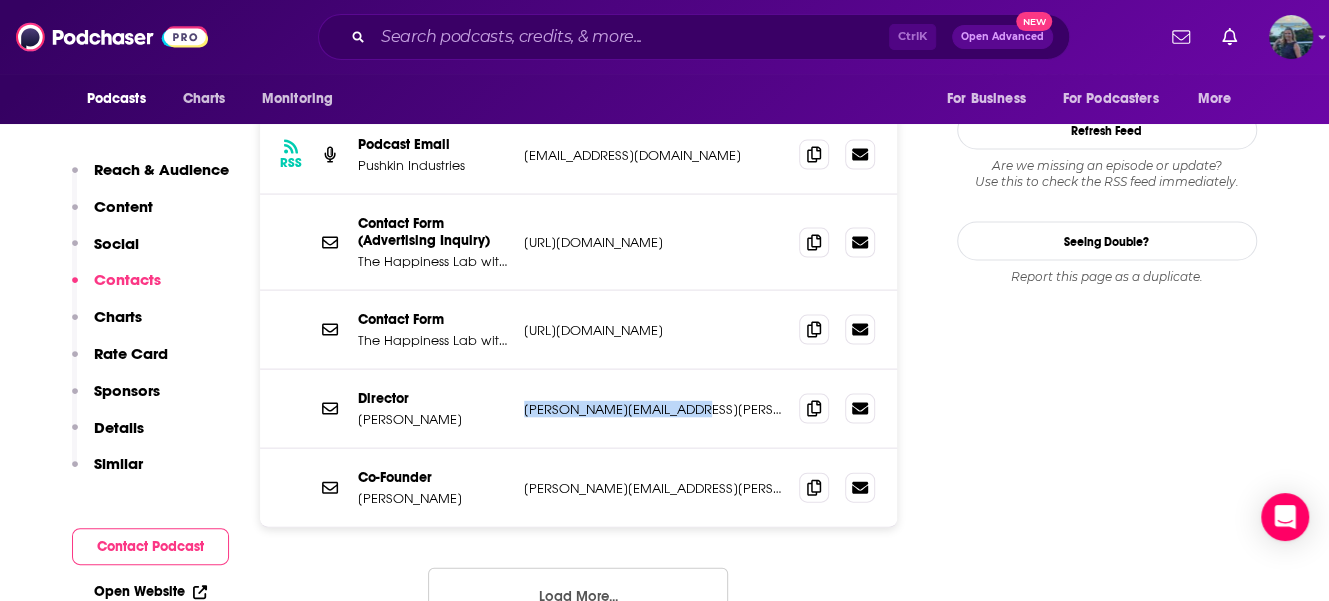 click on "Director [PERSON_NAME] [PERSON_NAME][EMAIL_ADDRESS][PERSON_NAME][DOMAIN_NAME] [PERSON_NAME][DOMAIN_NAME][EMAIL_ADDRESS][PERSON_NAME][DOMAIN_NAME]" at bounding box center (579, 409) 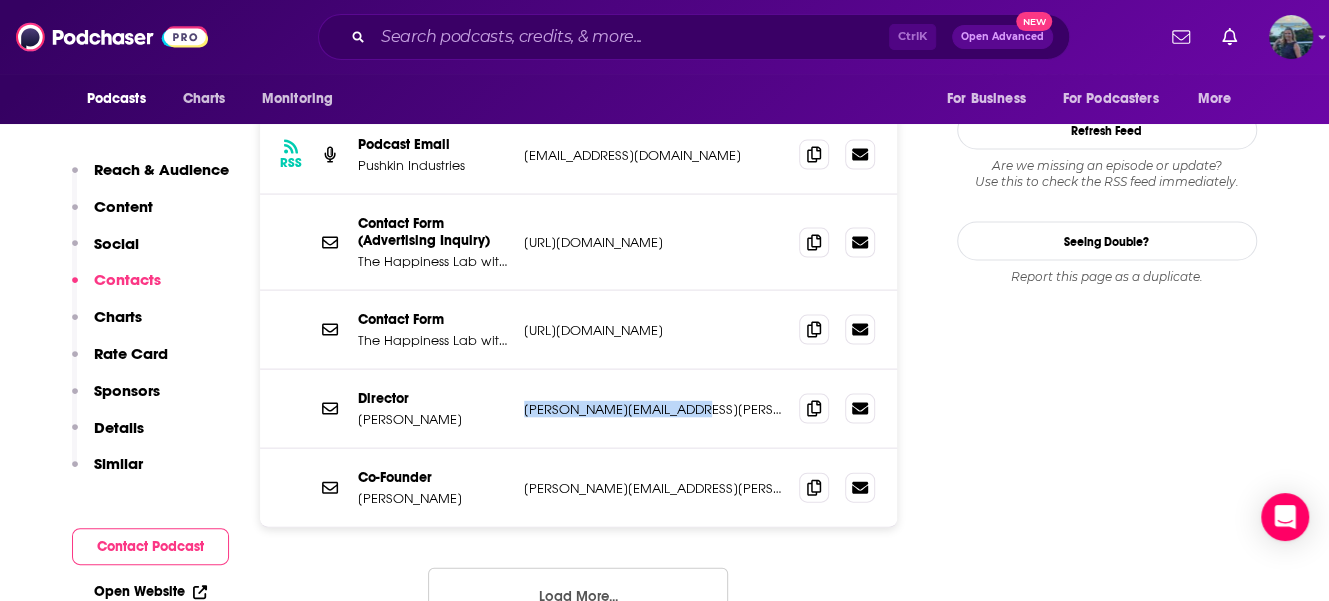 copy on "[PERSON_NAME][EMAIL_ADDRESS][PERSON_NAME][DOMAIN_NAME]" 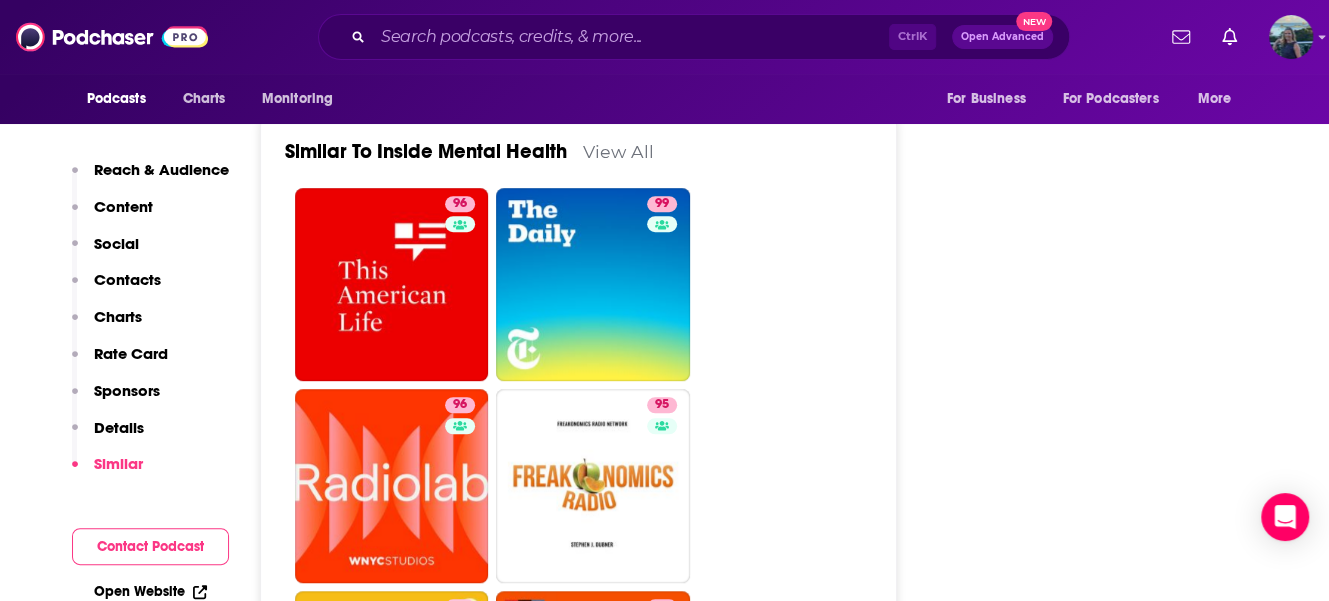 scroll, scrollTop: 4700, scrollLeft: 0, axis: vertical 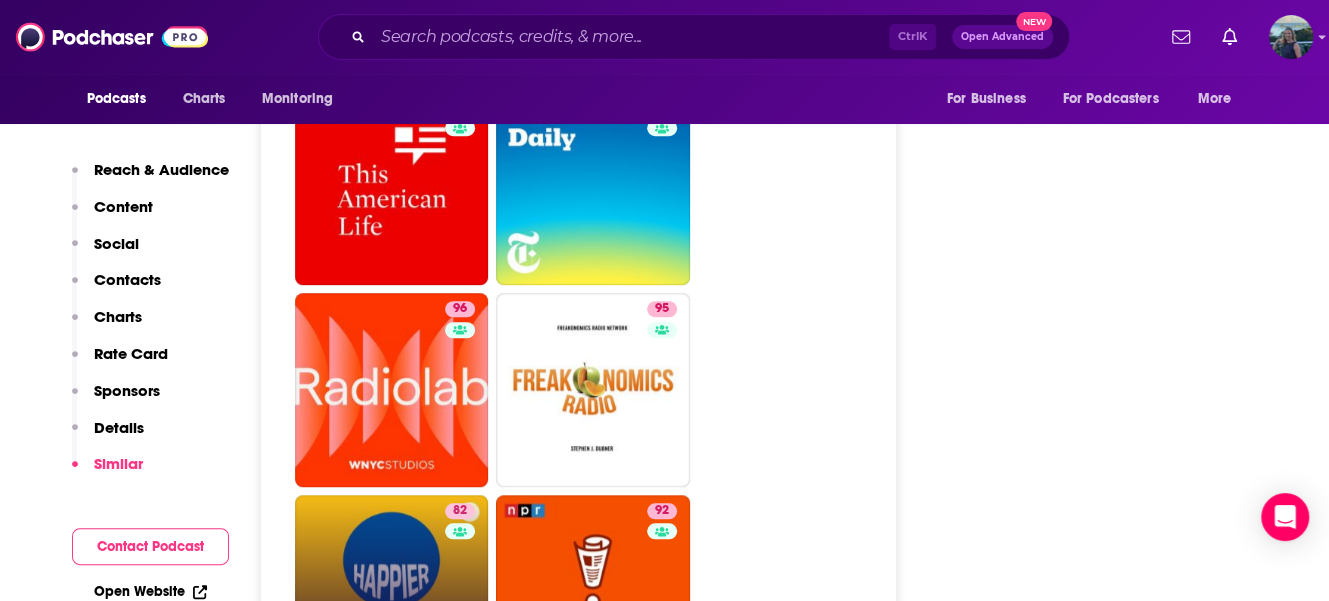 click on "82 Happier with [PERSON_NAME]" at bounding box center (392, 592) 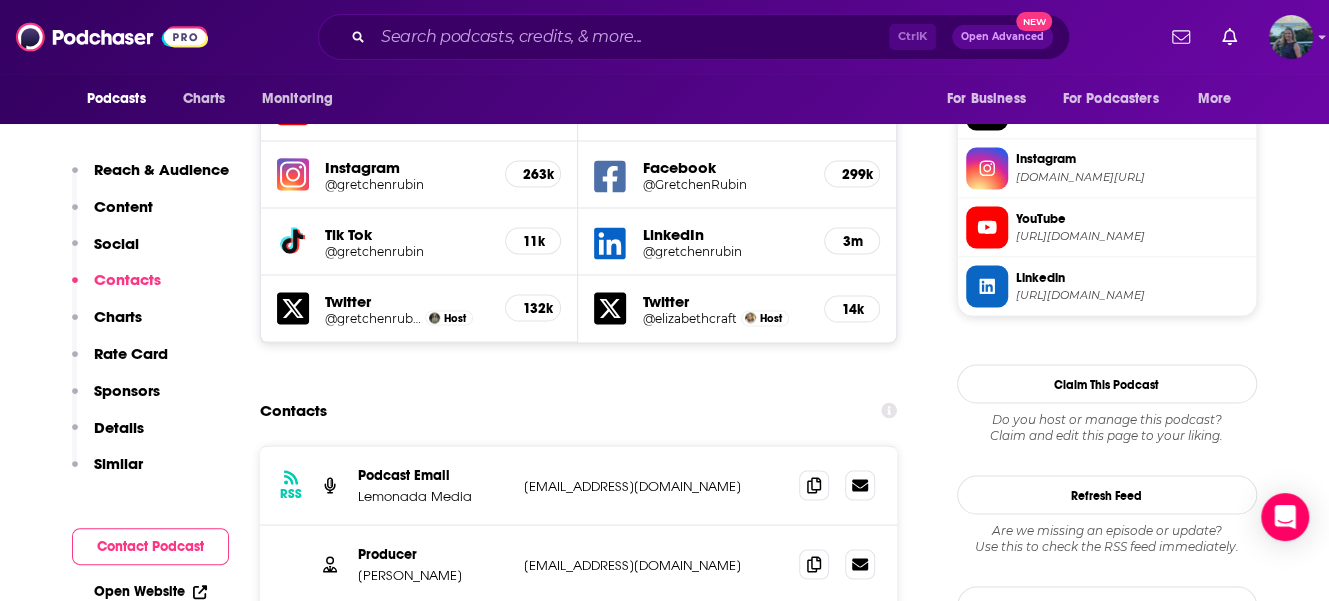 scroll, scrollTop: 1900, scrollLeft: 0, axis: vertical 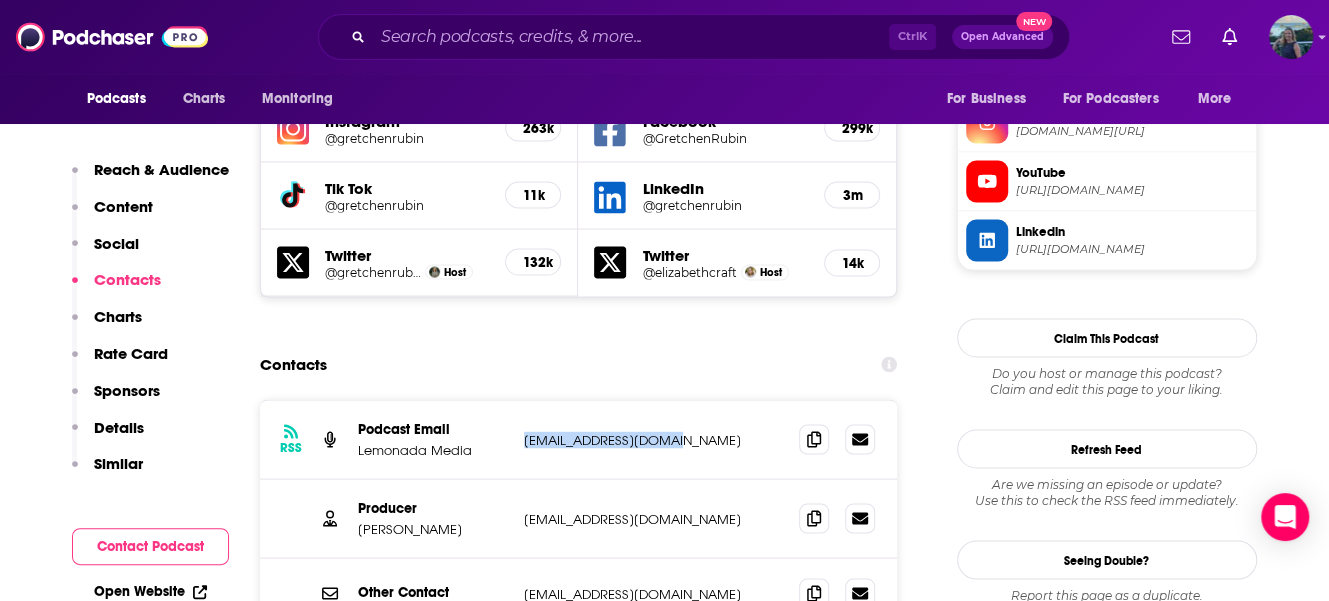 drag, startPoint x: 697, startPoint y: 346, endPoint x: 524, endPoint y: 345, distance: 173.00288 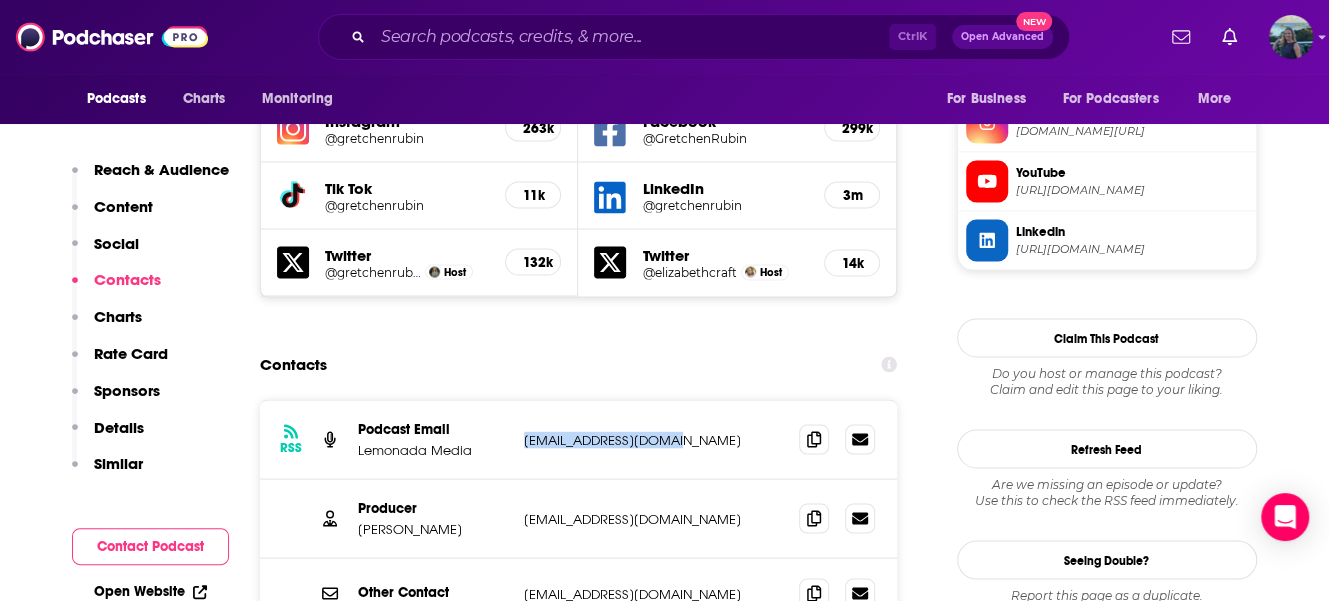 click on "[EMAIL_ADDRESS][DOMAIN_NAME]" at bounding box center (654, 439) 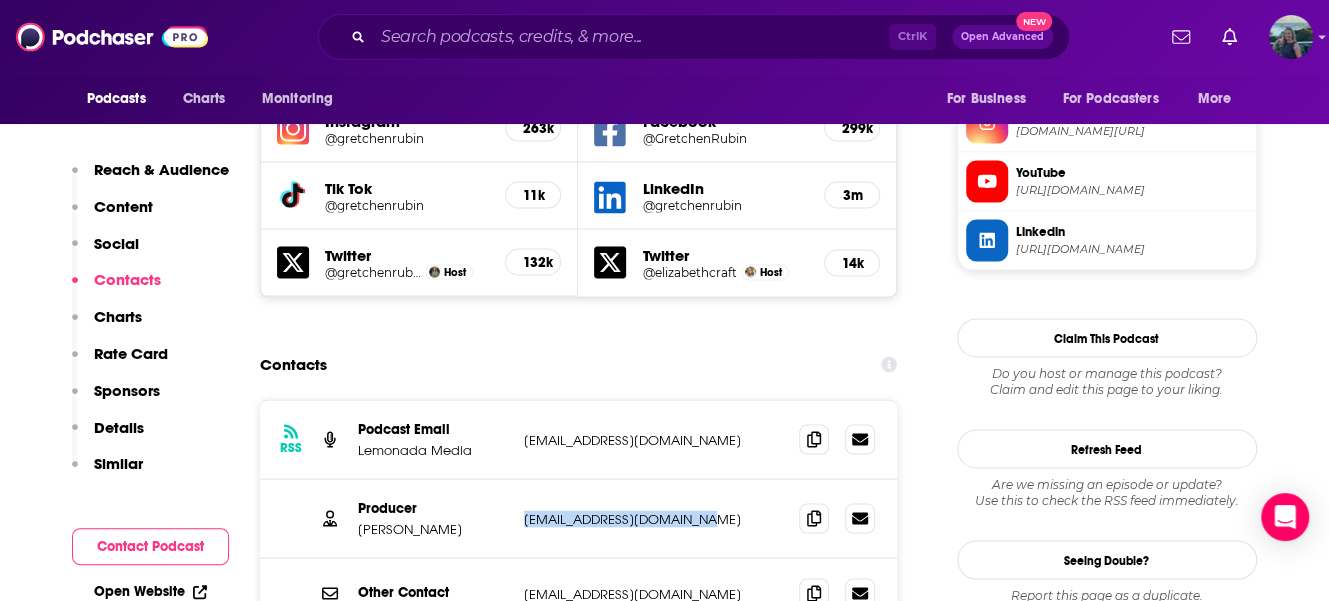 drag, startPoint x: 706, startPoint y: 421, endPoint x: 518, endPoint y: 417, distance: 188.04254 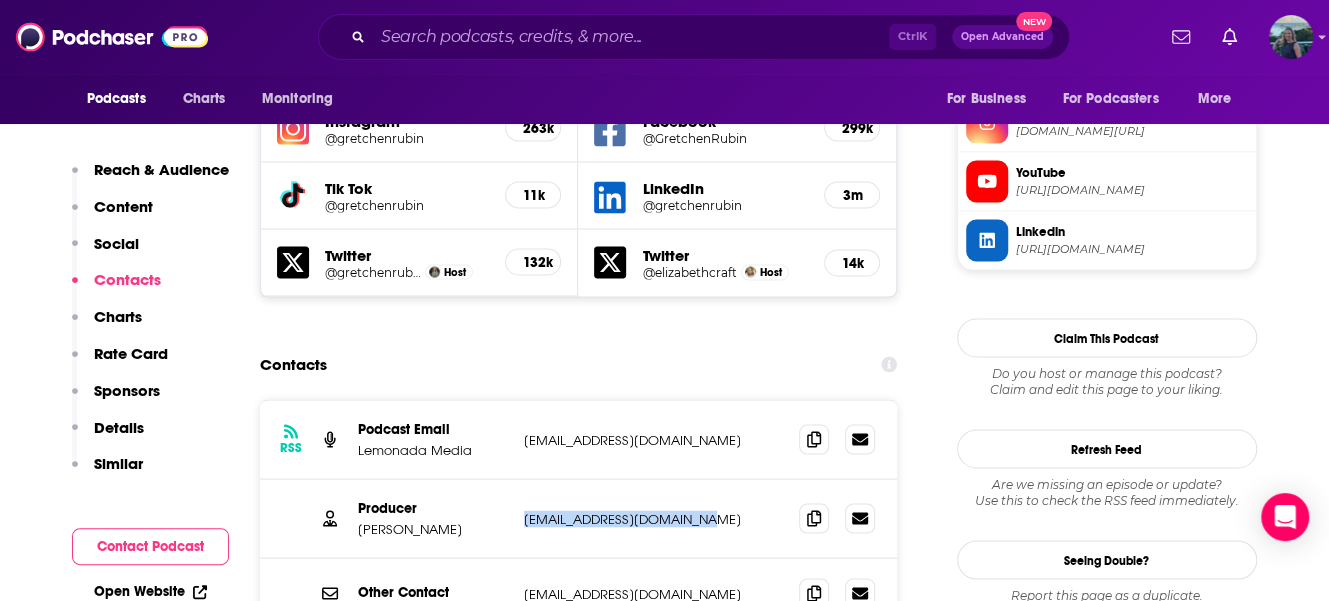 copy on "[EMAIL_ADDRESS][DOMAIN_NAME]" 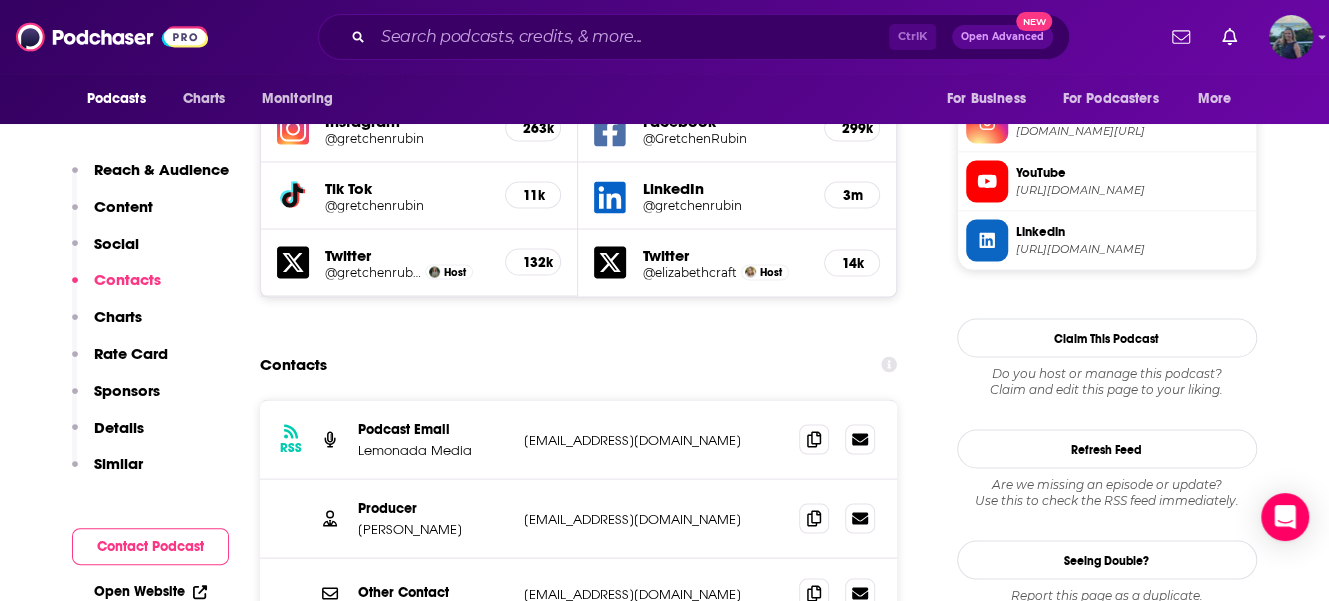click on "Reach Power Score™ 82 Total Monthly Listens 2.5m-3.7m New Episode Listens 73k-108k Export One-Sheet Audience Demographics Gender [DEMOGRAPHIC_DATA] Age [DEMOGRAPHIC_DATA] yo Income $ $ $ $ $ Parental Status Not Parents Countries 1 [GEOGRAPHIC_DATA] 2 [GEOGRAPHIC_DATA] 3 [GEOGRAPHIC_DATA] 4 [GEOGRAPHIC_DATA] 5 [GEOGRAPHIC_DATA] Top Cities [US_STATE], [GEOGRAPHIC_DATA] , [GEOGRAPHIC_DATA], [GEOGRAPHIC_DATA] , [US_STATE], [GEOGRAPHIC_DATA] , [US_STATE], [GEOGRAPHIC_DATA] , [GEOGRAPHIC_DATA], [GEOGRAPHIC_DATA] , [GEOGRAPHIC_DATA], [GEOGRAPHIC_DATA] Interests Friends, Family & Relationships , Society - Work , Toys, Children & Baby , Restaurants, Food & Grocery , Nonfiction , Healthy Lifestyle Jobs Dietitians , Pastors/Ministers , Actors/Actresses , Authors/Writers , Bloggers , Strategists/Planners Ethnicities White / [DEMOGRAPHIC_DATA] , White / [DEMOGRAPHIC_DATA] , [DEMOGRAPHIC_DATA] , [DEMOGRAPHIC_DATA] , [DEMOGRAPHIC_DATA] Show More Content Political Skew Neutral/Mixed Socials Youtube @GretchenRubin 35k X/Twitter @gretchenrubin 132k Instagram @gretchenrubin 263k Facebook @GretchenRubin 299k Tik Tok @gretchenrubin 11k LinkedIn @gretchenrubin 3m Twitter @gretchenrubin Host 132k Twitter @elizabethcraft Host 14k Contacts   RSS" at bounding box center [579, 4565] 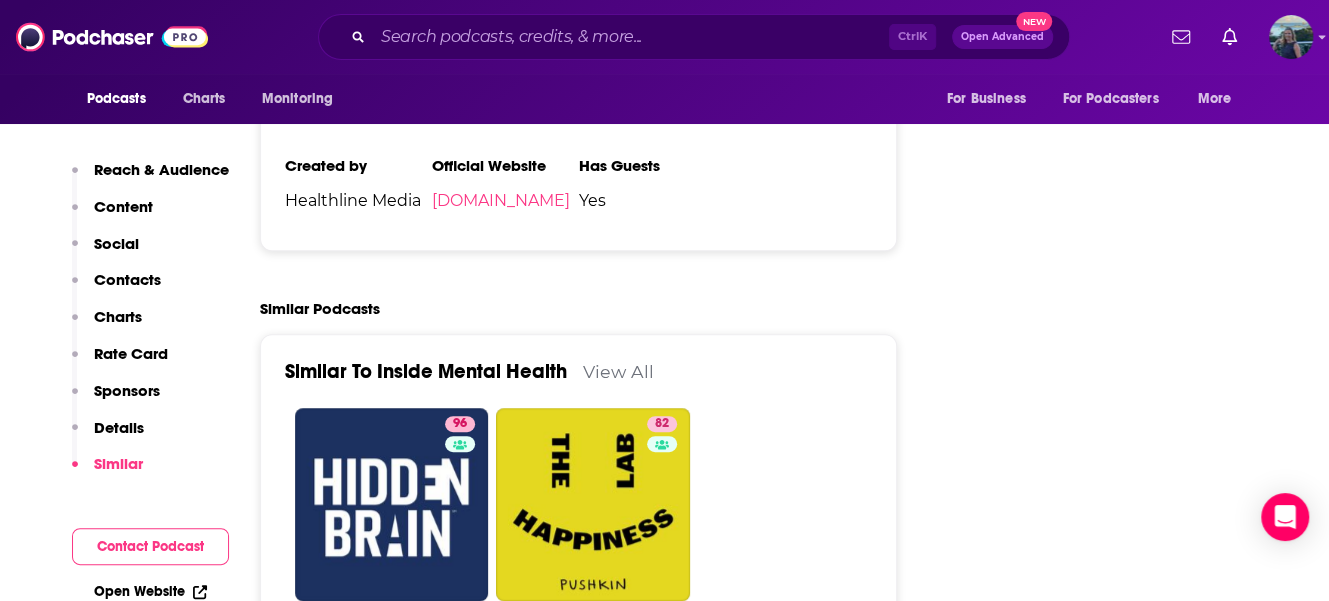 scroll, scrollTop: 4500, scrollLeft: 0, axis: vertical 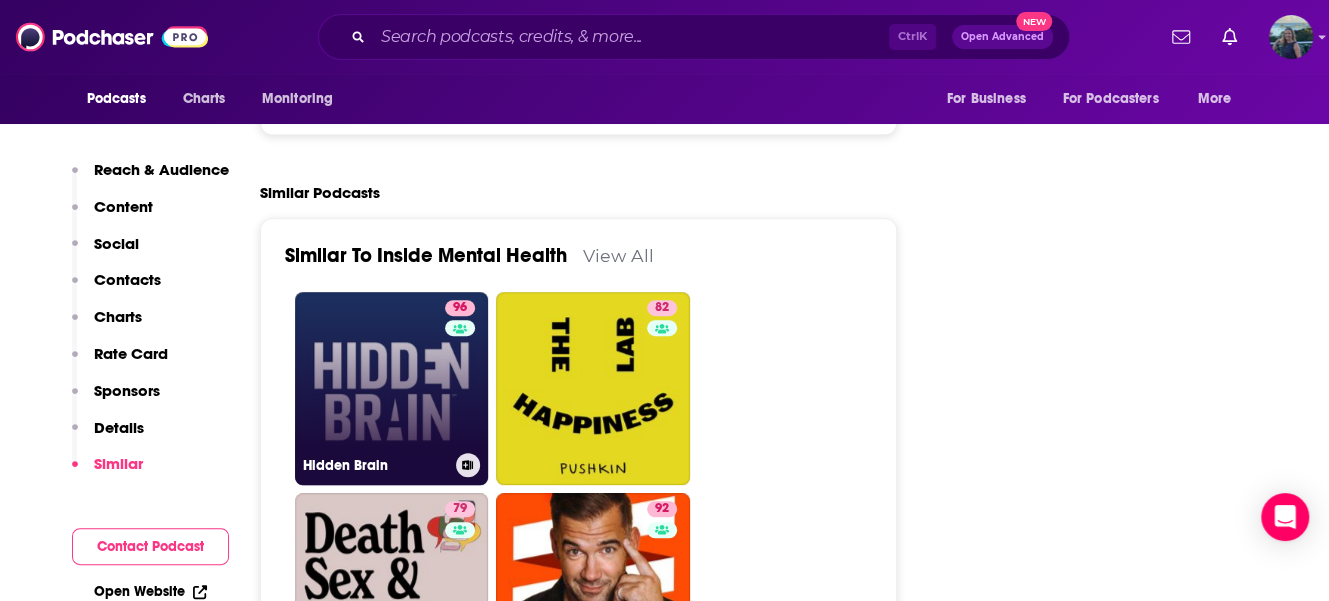 click on "96 Hidden Brain" at bounding box center [392, 389] 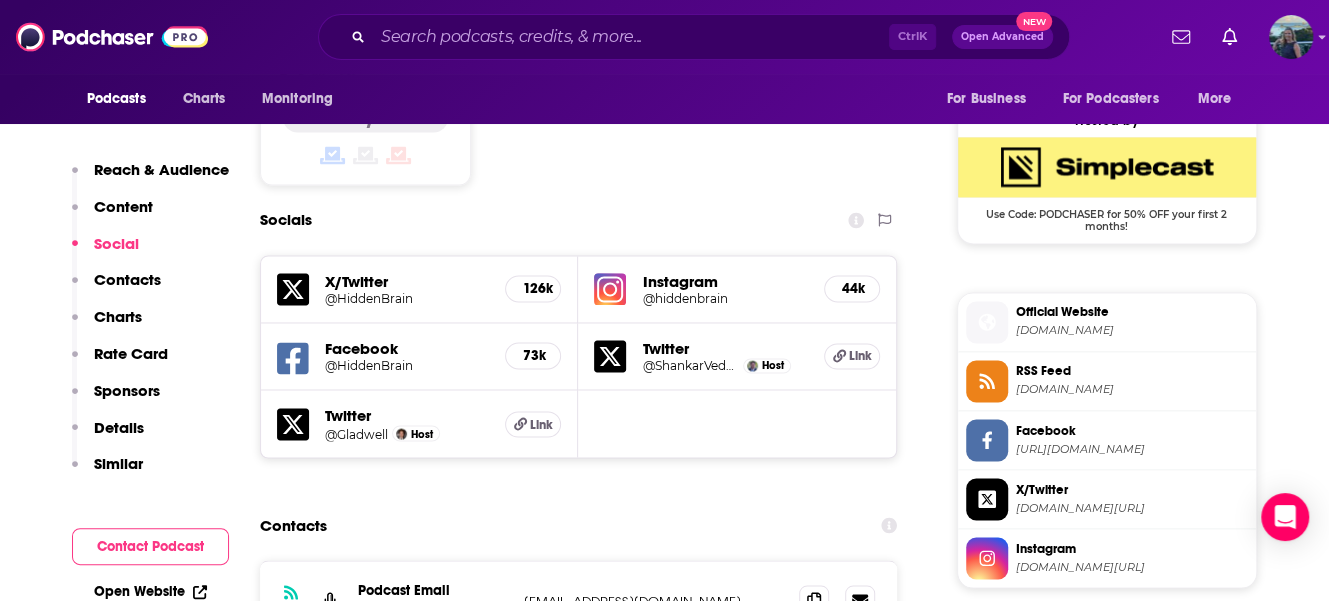 scroll, scrollTop: 1700, scrollLeft: 0, axis: vertical 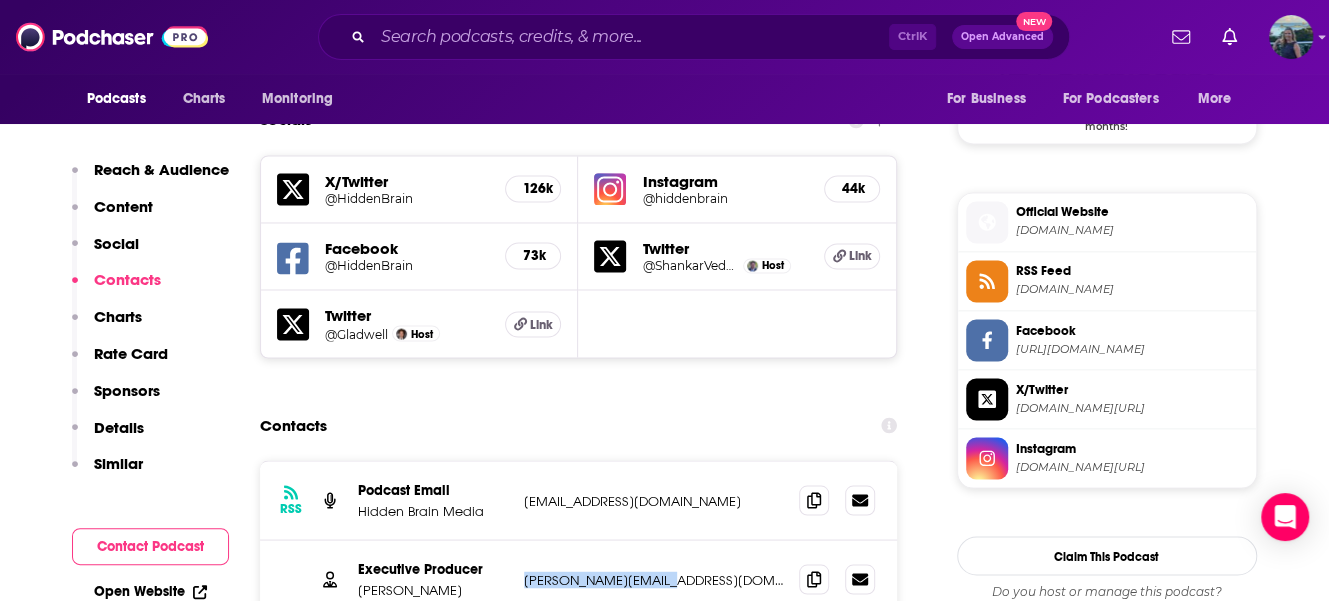 drag, startPoint x: 660, startPoint y: 490, endPoint x: 517, endPoint y: 480, distance: 143.34923 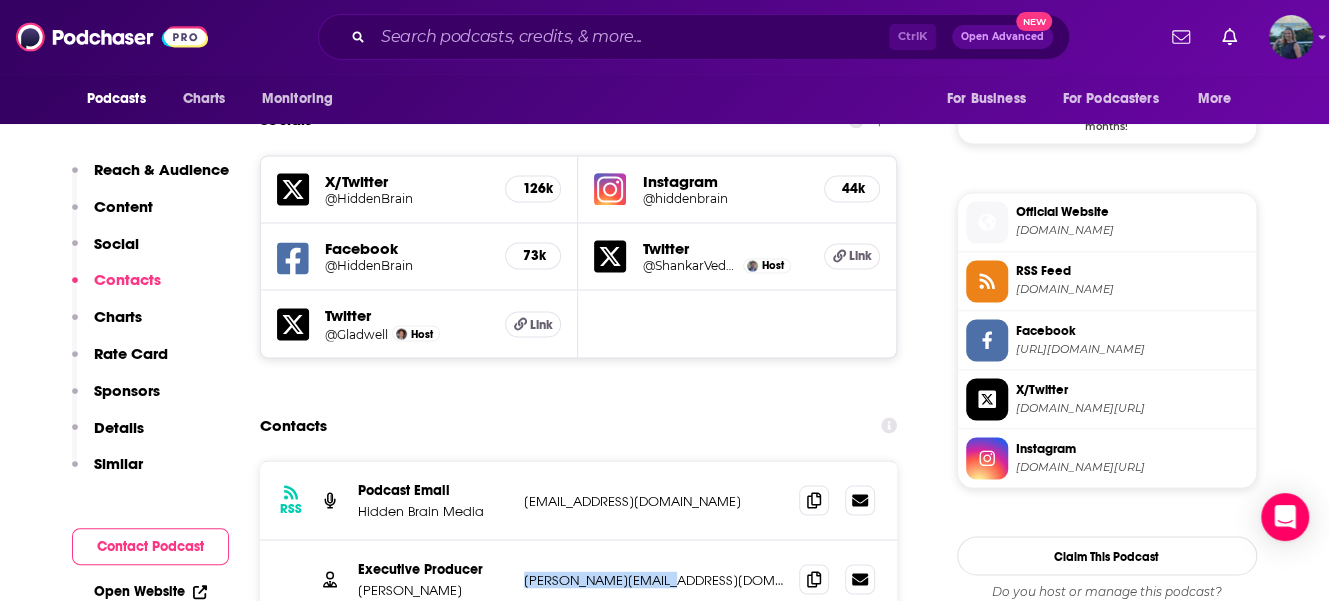 click on "Executive Producer [PERSON_NAME] [PERSON_NAME][EMAIL_ADDRESS][DOMAIN_NAME] [PERSON_NAME][EMAIL_ADDRESS][DOMAIN_NAME]" at bounding box center [579, 579] 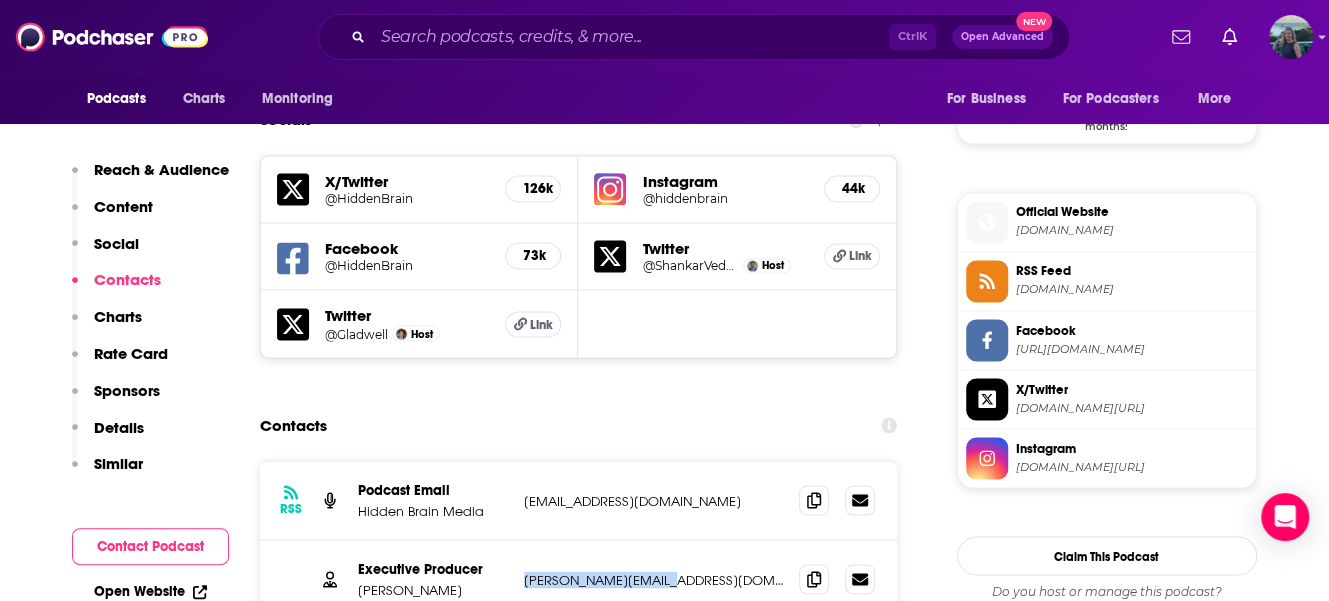 copy on "[PERSON_NAME][EMAIL_ADDRESS][DOMAIN_NAME]" 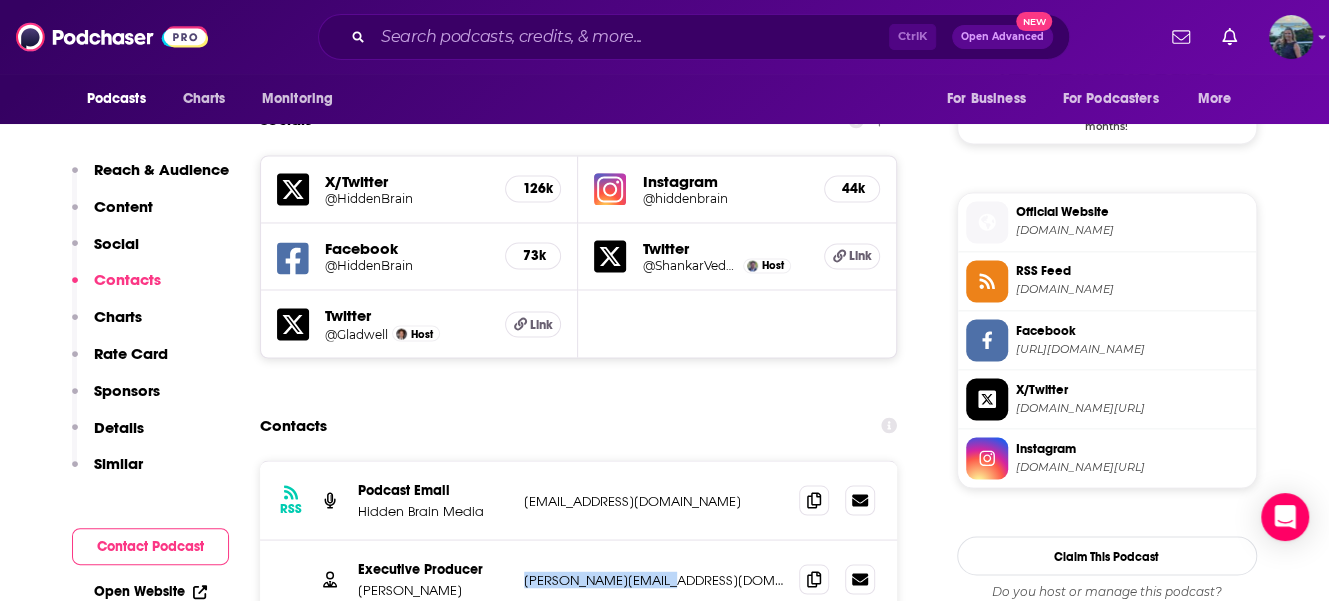 type on "[URL][DOMAIN_NAME]" 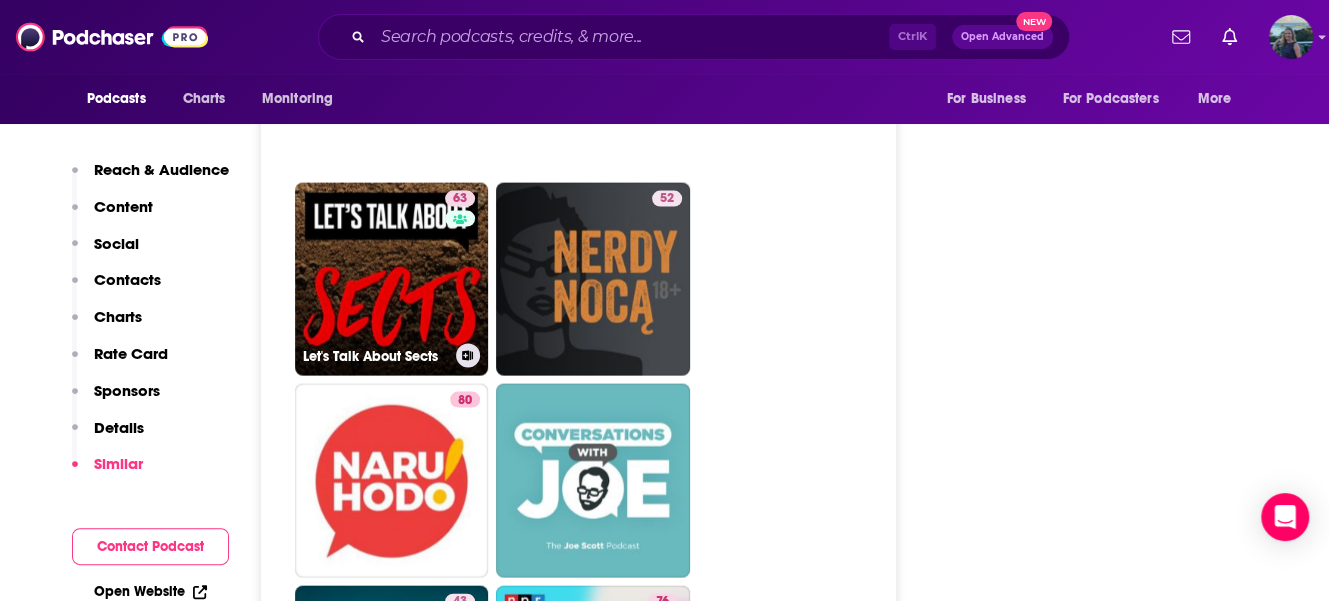 scroll, scrollTop: 10200, scrollLeft: 0, axis: vertical 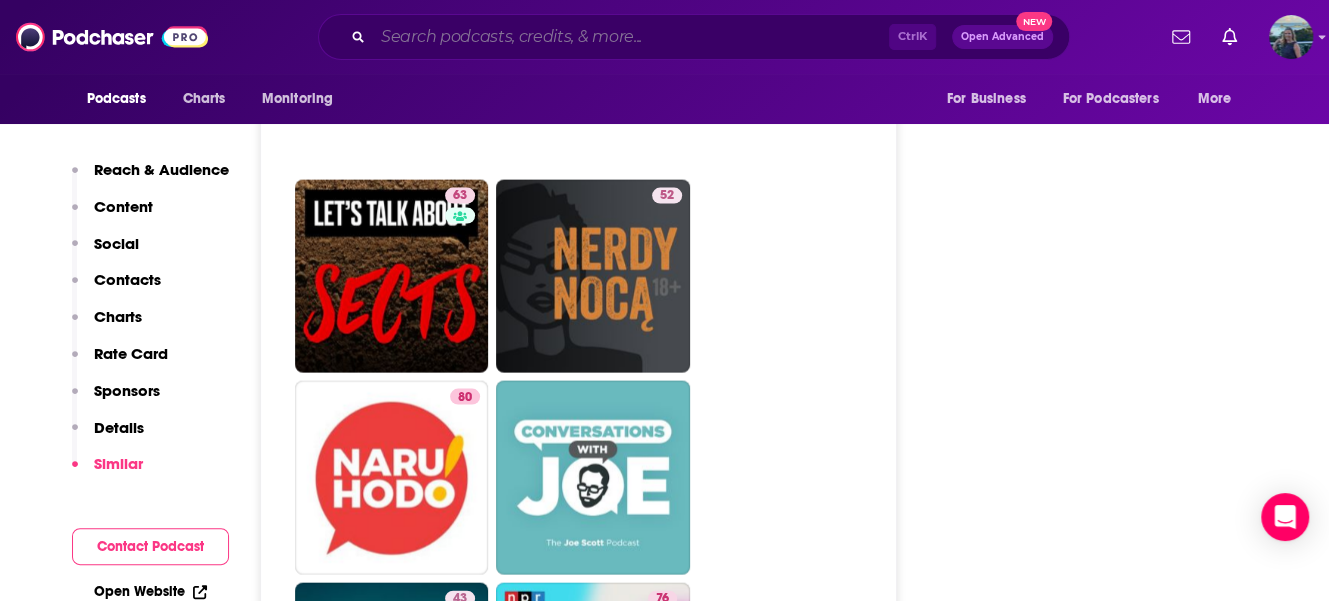 click at bounding box center (631, 37) 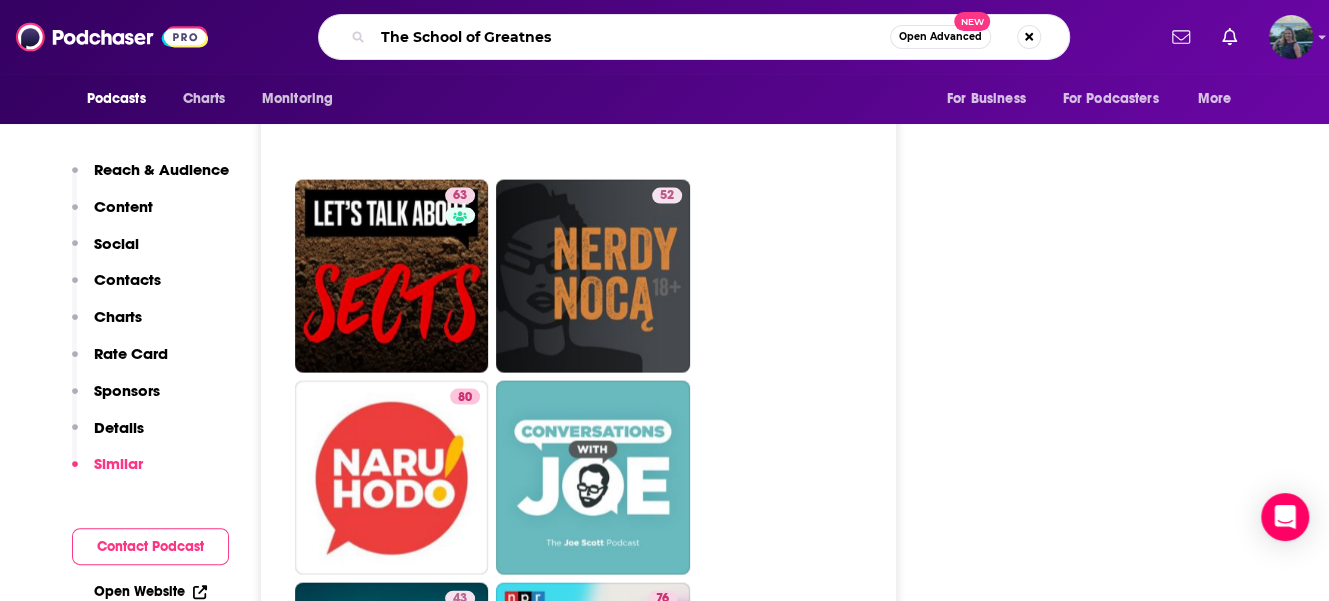 type on "The School of Greatness" 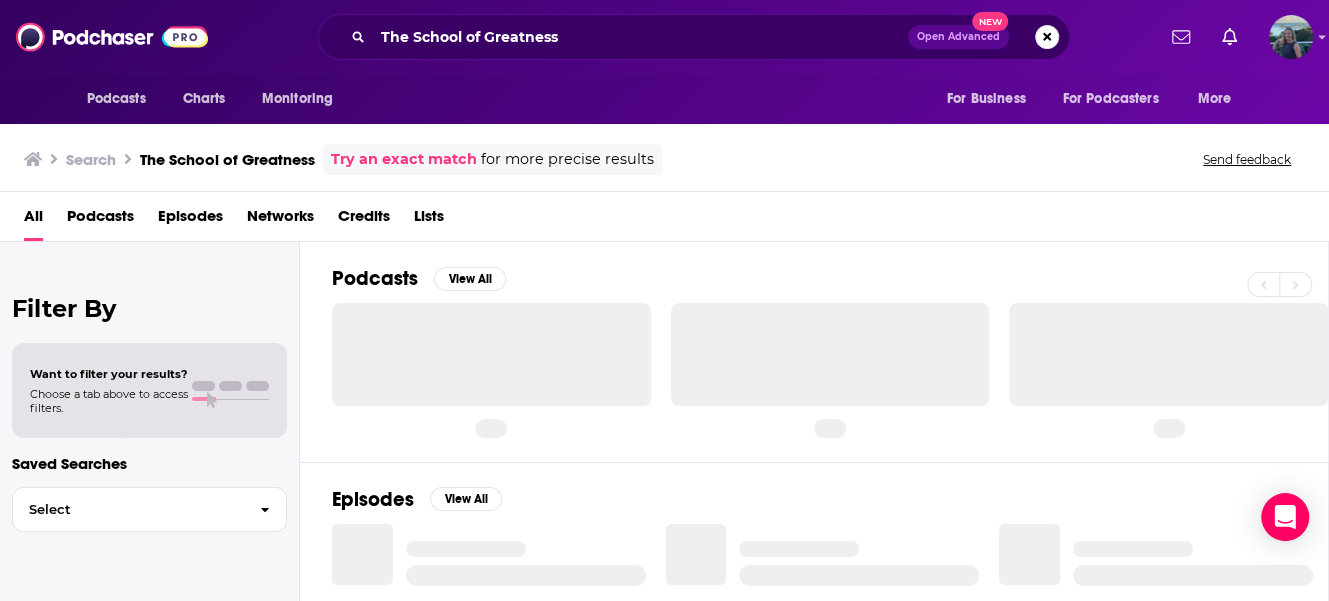 scroll, scrollTop: 0, scrollLeft: 0, axis: both 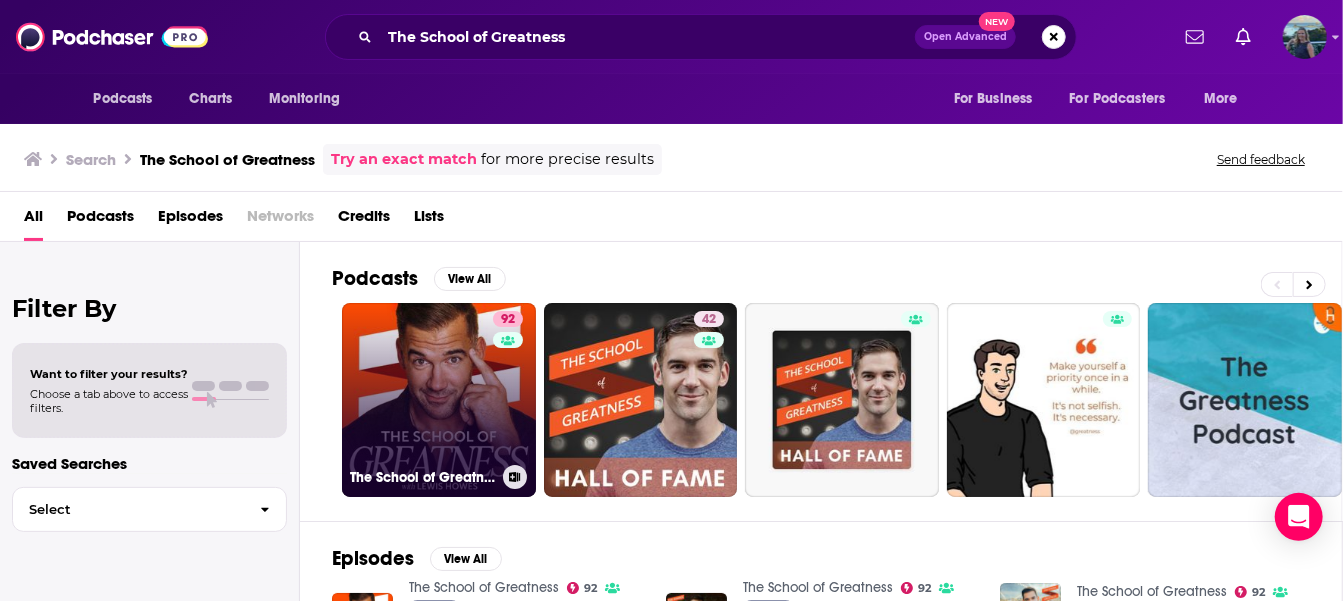 click on "92 The School of Greatness" at bounding box center [439, 400] 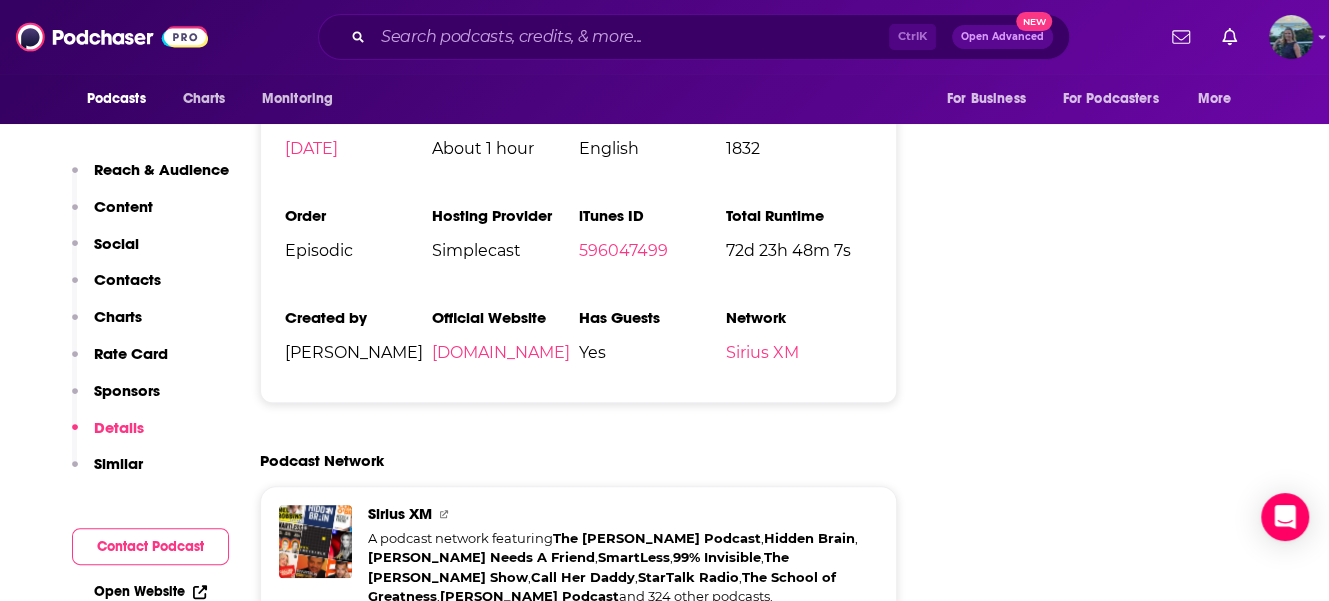 scroll, scrollTop: 4400, scrollLeft: 0, axis: vertical 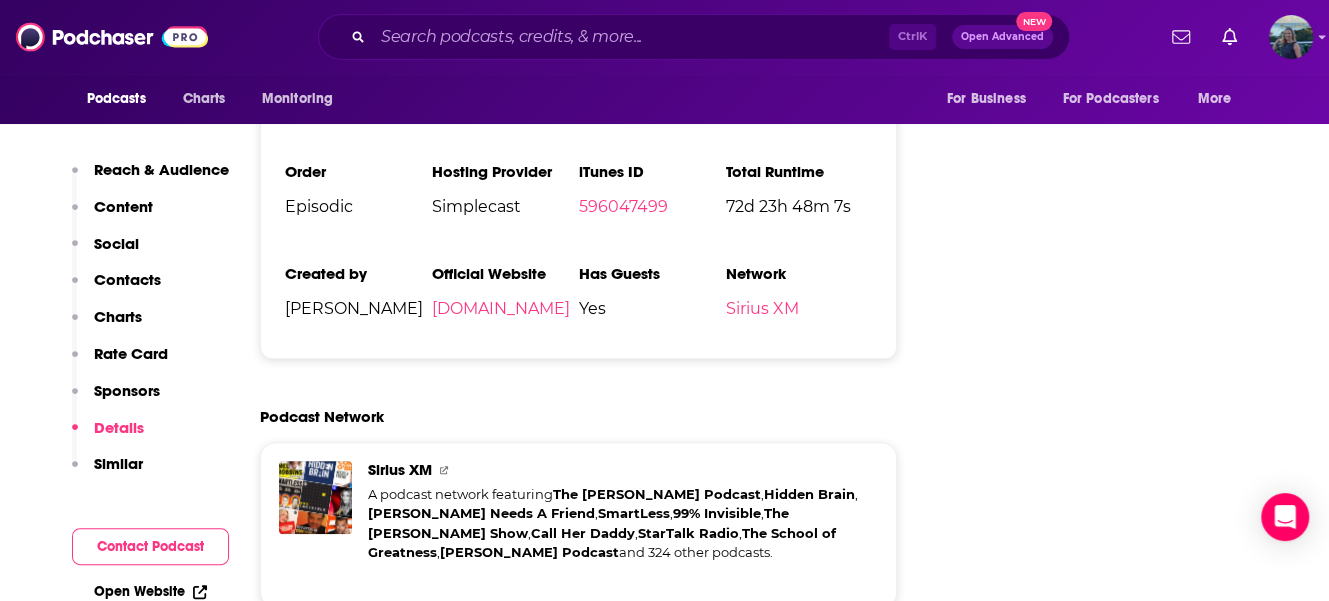 click 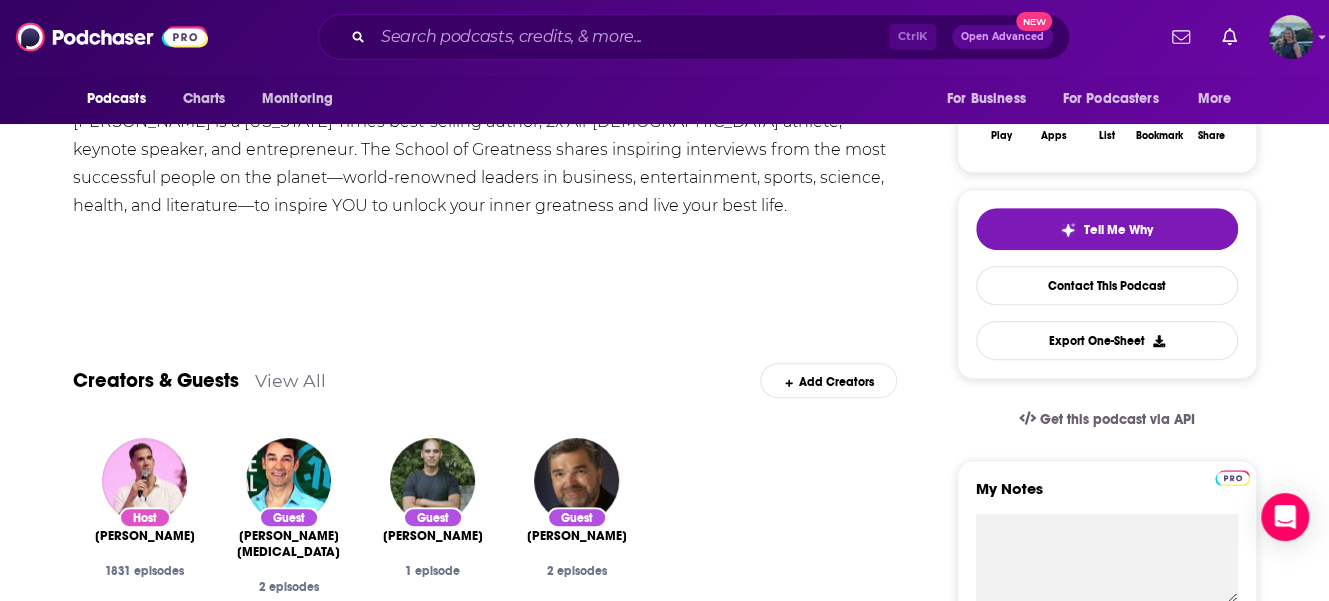 scroll, scrollTop: 500, scrollLeft: 0, axis: vertical 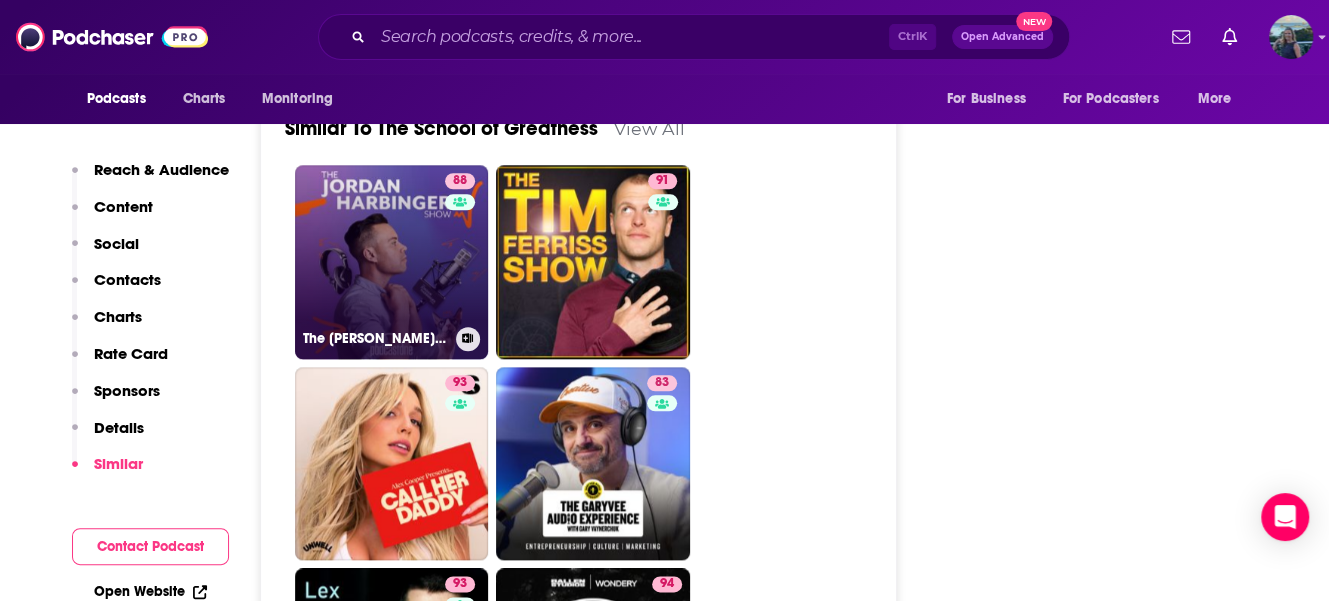 click on "88 The [PERSON_NAME] Show" at bounding box center [392, 262] 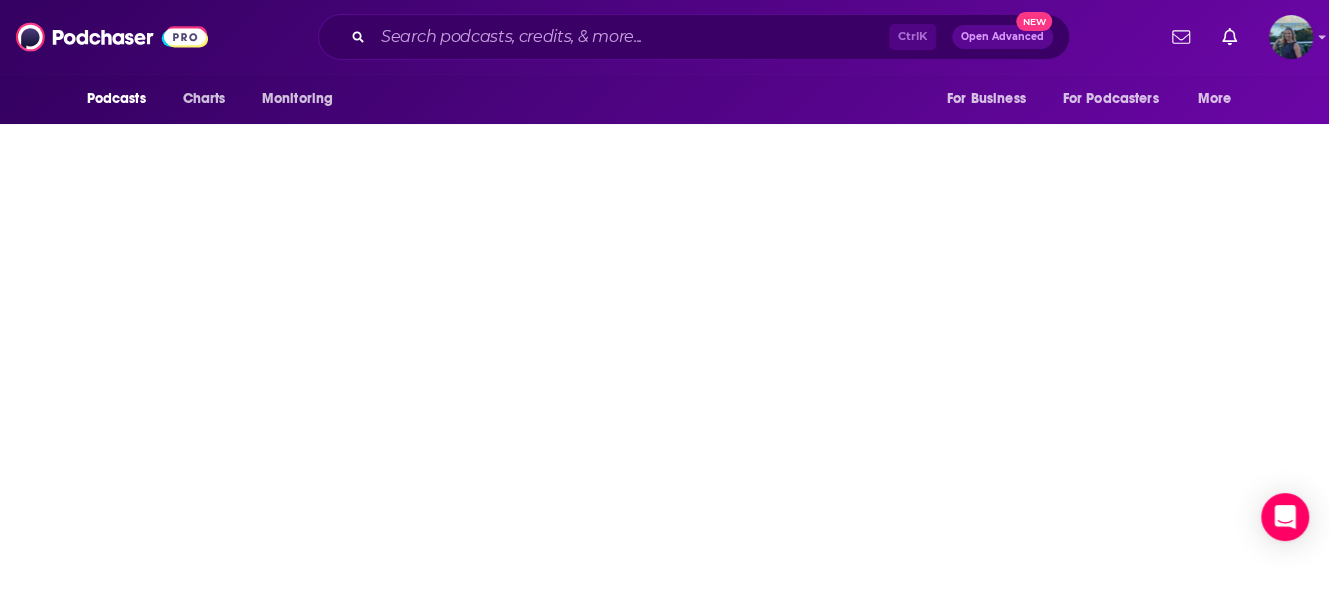 scroll, scrollTop: 0, scrollLeft: 0, axis: both 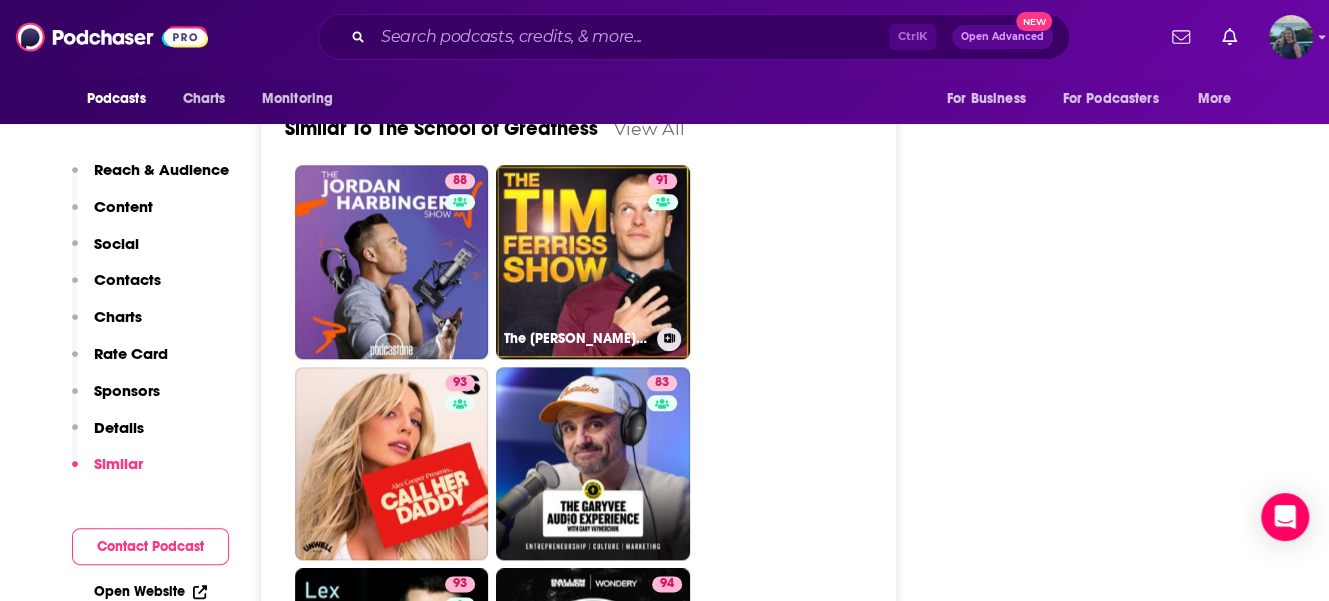 click on "91 The [PERSON_NAME] Show" at bounding box center (593, 262) 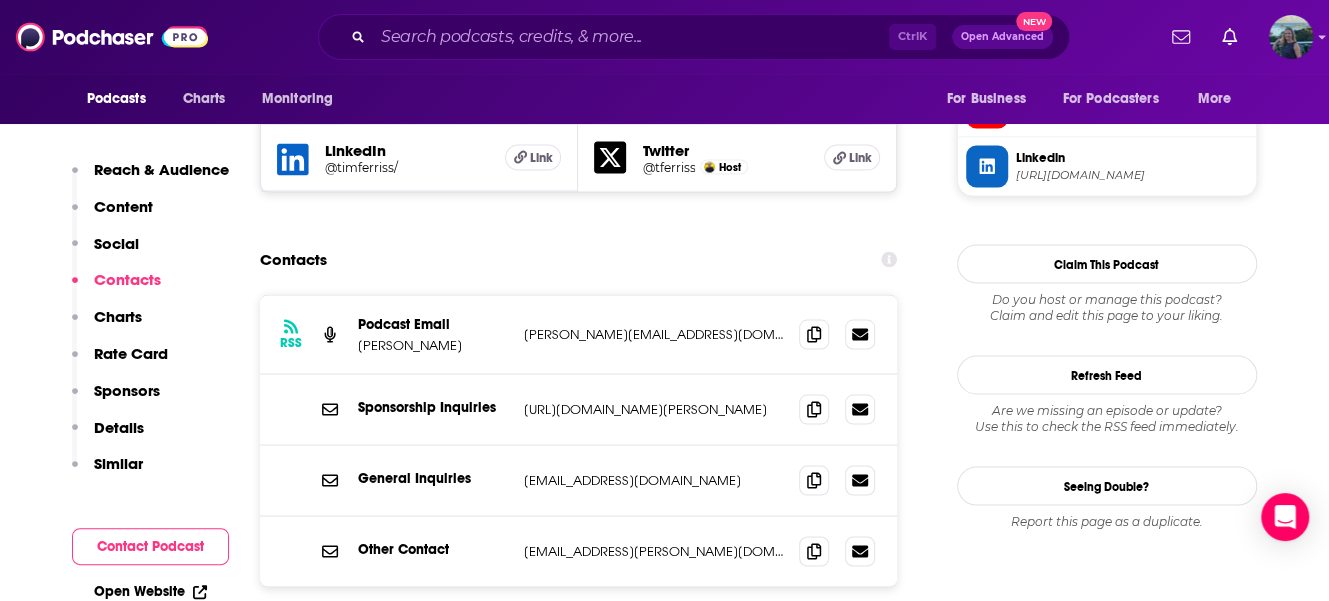 scroll, scrollTop: 1900, scrollLeft: 0, axis: vertical 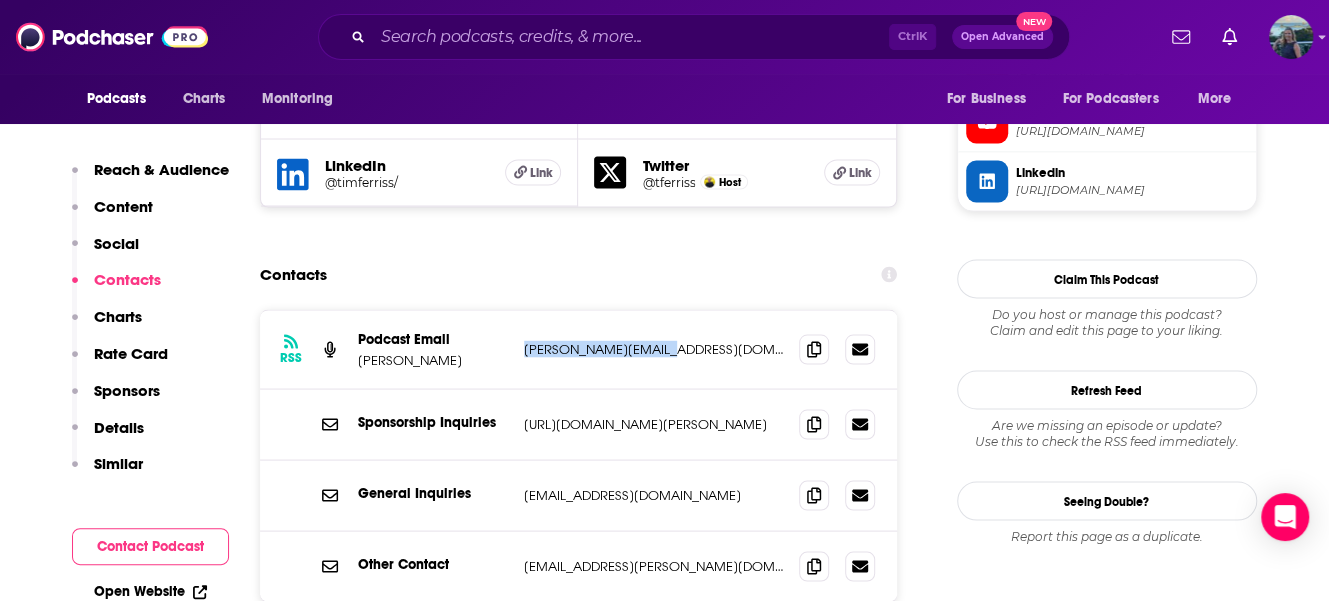 drag, startPoint x: 671, startPoint y: 207, endPoint x: 520, endPoint y: 212, distance: 151.08276 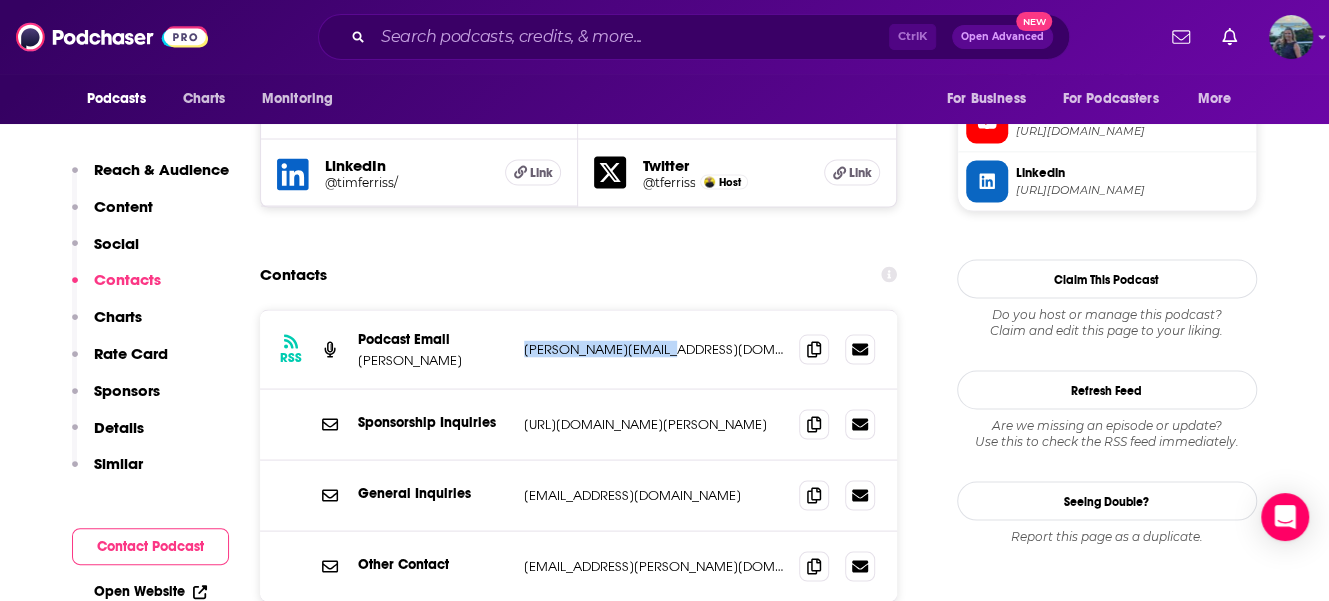 click on "RSS   Podcast Email [PERSON_NAME] [PERSON_NAME][EMAIL_ADDRESS][DOMAIN_NAME] [PERSON_NAME][EMAIL_ADDRESS][DOMAIN_NAME]" at bounding box center (579, 349) 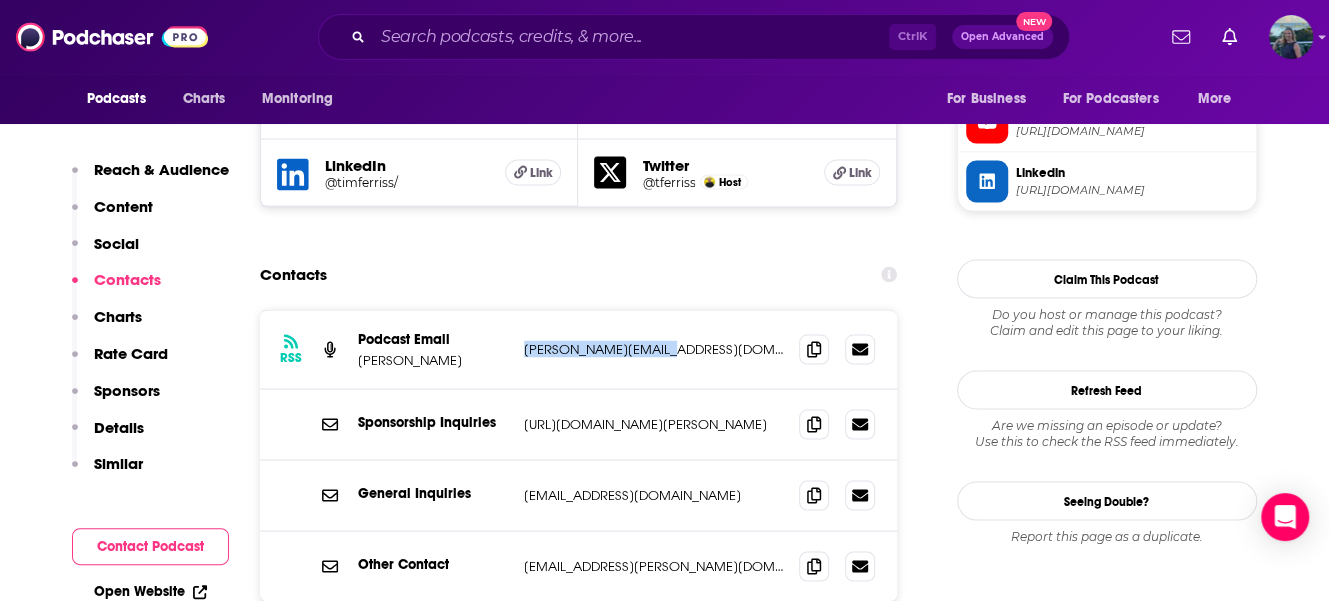 copy on "[PERSON_NAME][EMAIL_ADDRESS][DOMAIN_NAME]" 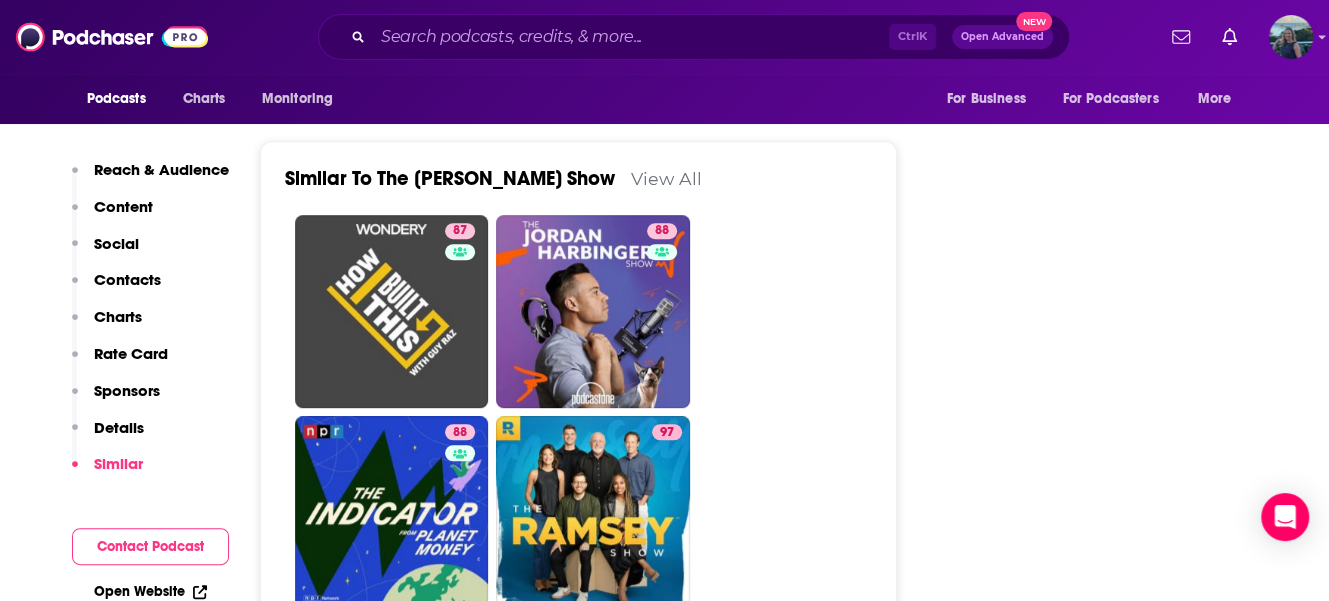 scroll, scrollTop: 4600, scrollLeft: 0, axis: vertical 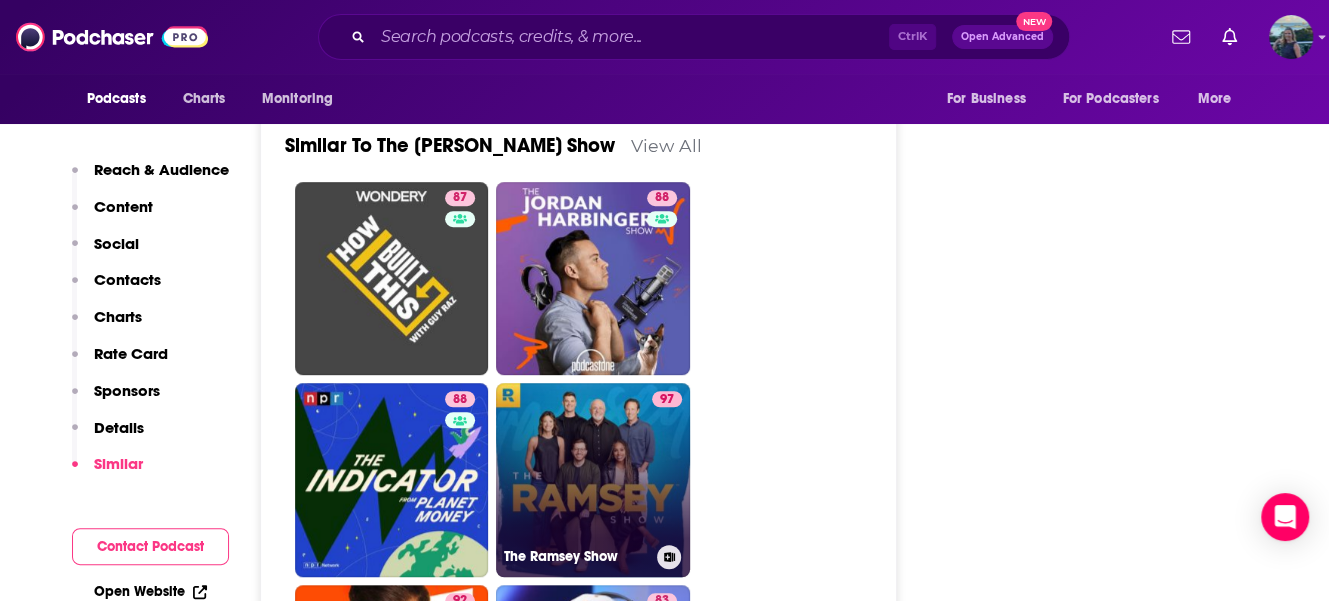 click on "97 The [PERSON_NAME] Show" at bounding box center (593, 480) 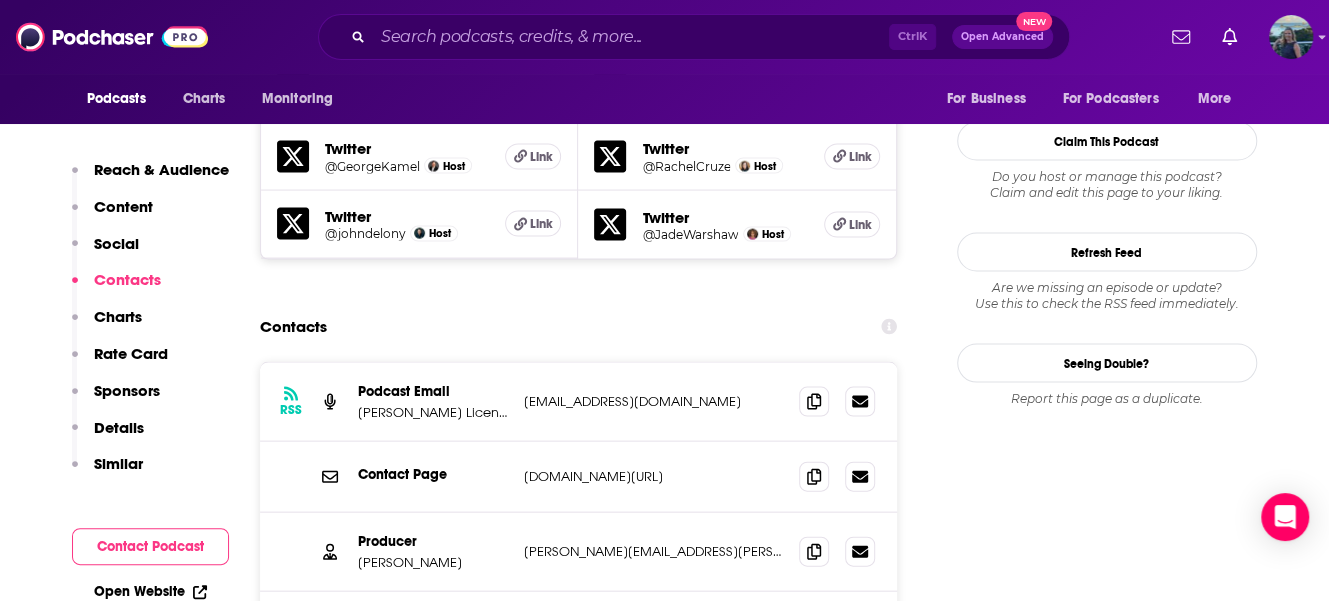scroll, scrollTop: 2100, scrollLeft: 0, axis: vertical 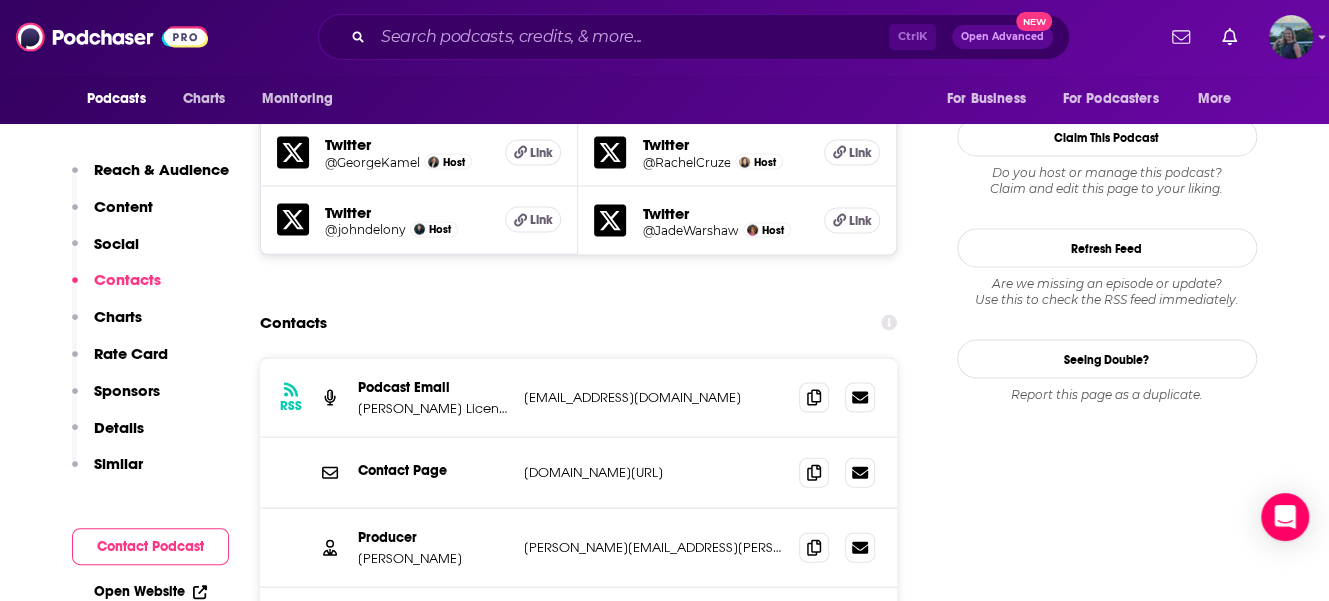 drag, startPoint x: 721, startPoint y: 465, endPoint x: 519, endPoint y: 465, distance: 202 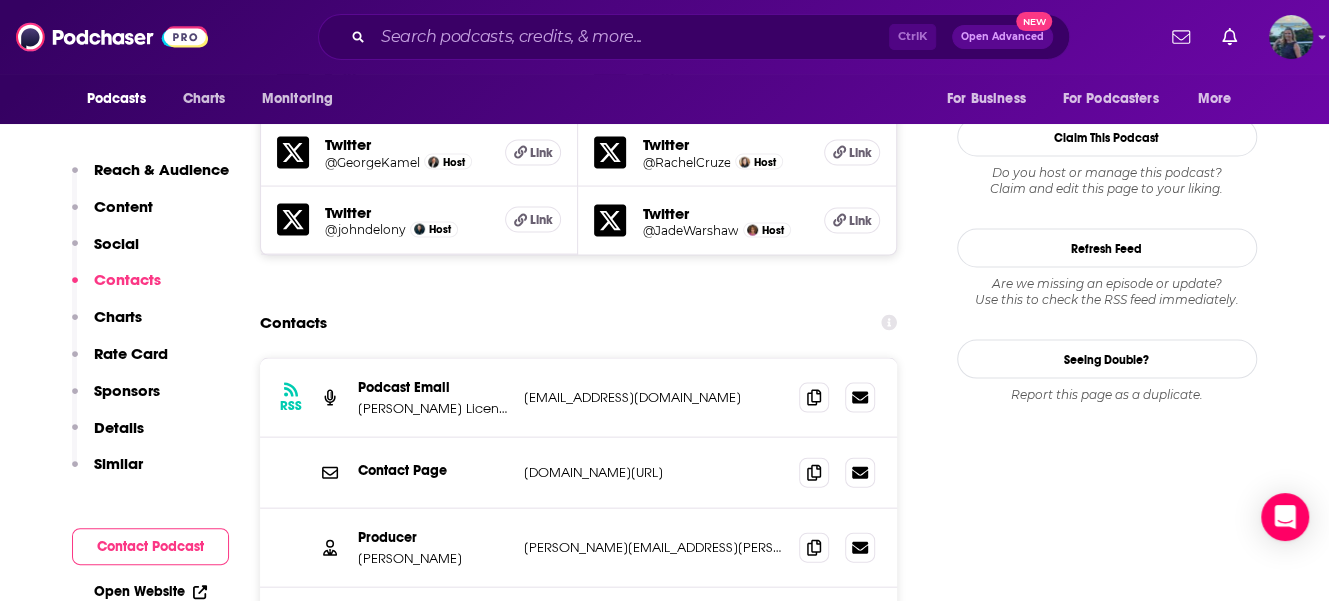 click on "Producer [PERSON_NAME] [PERSON_NAME][EMAIL_ADDRESS][PERSON_NAME][DOMAIN_NAME] [PERSON_NAME][DOMAIN_NAME][EMAIL_ADDRESS][PERSON_NAME][DOMAIN_NAME]" at bounding box center (579, 627) 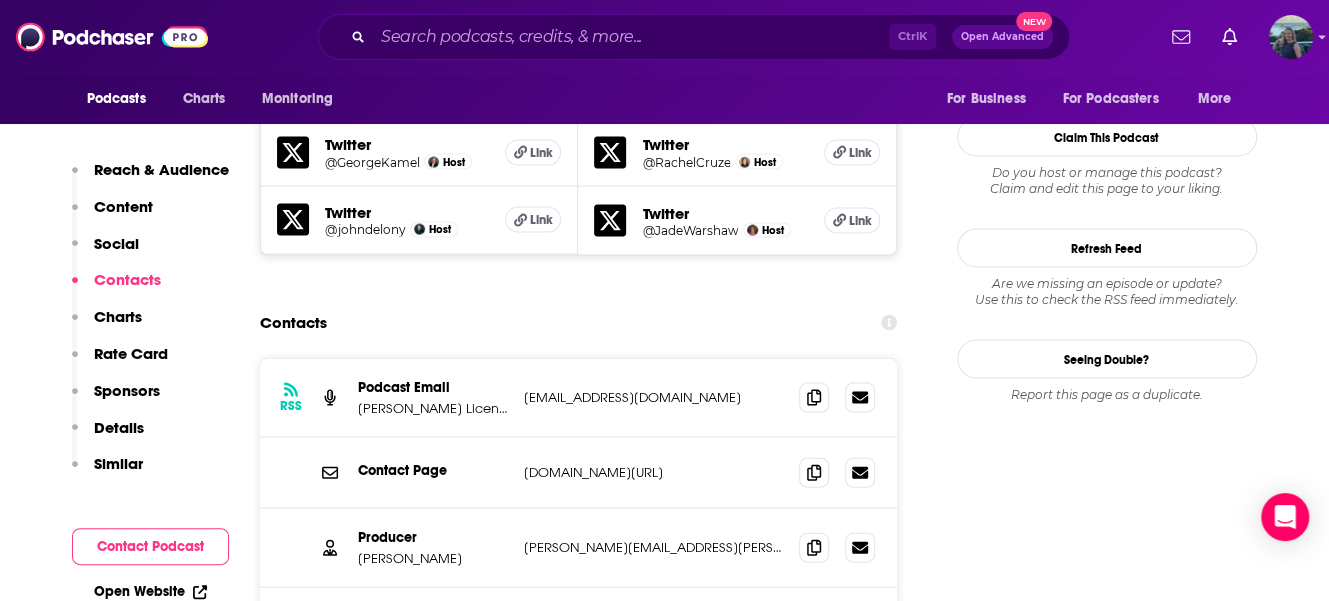 copy on "[PERSON_NAME][EMAIL_ADDRESS][PERSON_NAME][DOMAIN_NAME]" 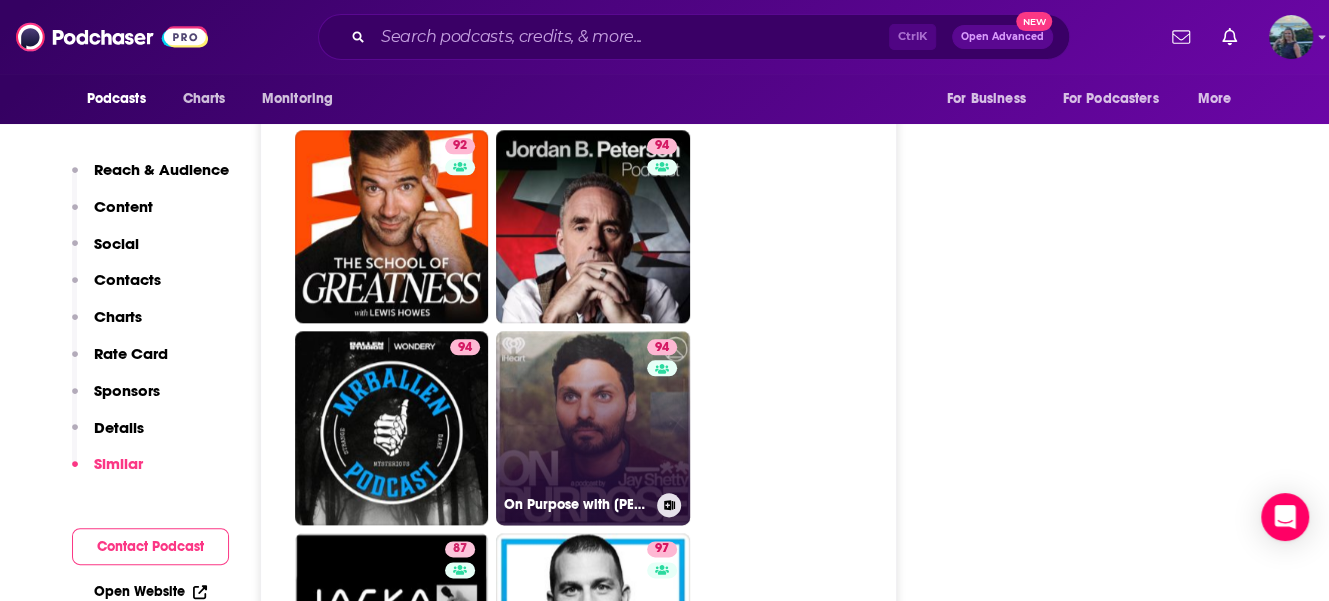 scroll, scrollTop: 5100, scrollLeft: 0, axis: vertical 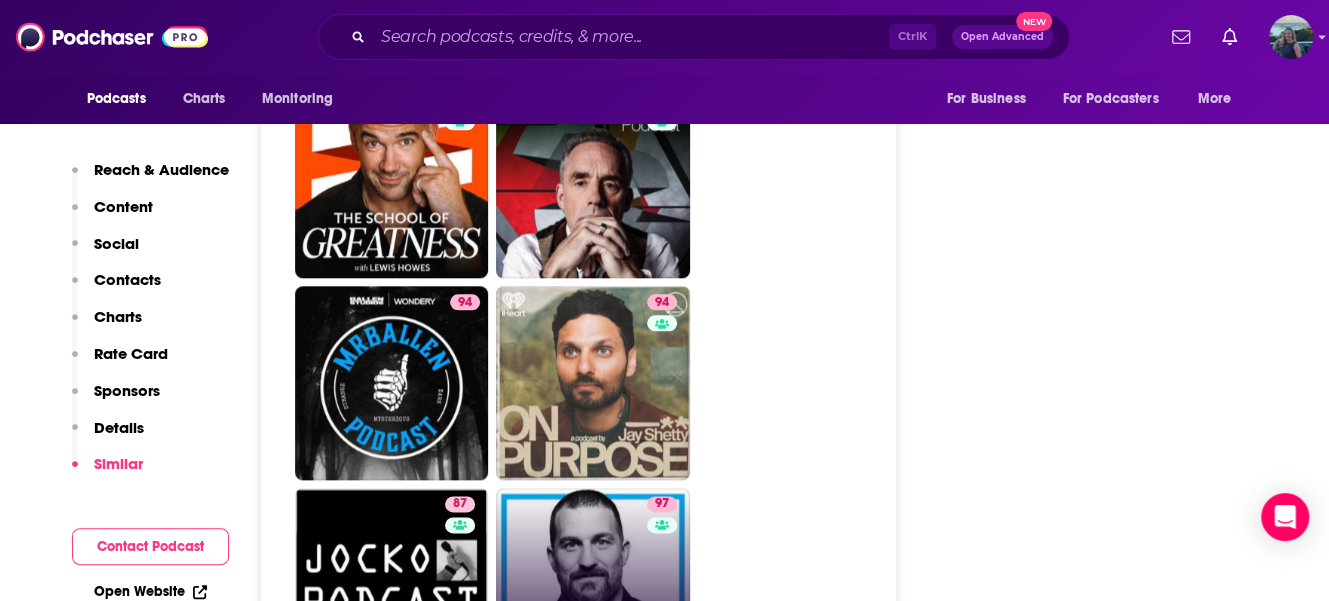 click on "97 Huberman Lab" at bounding box center [593, 585] 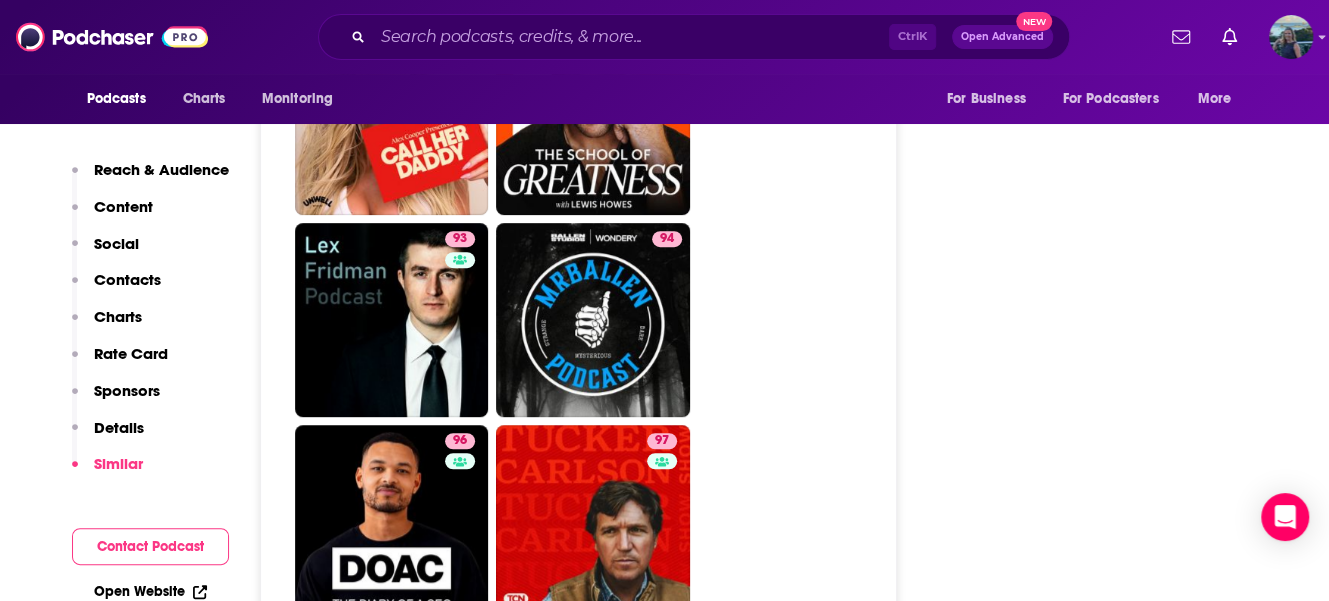 scroll, scrollTop: 4500, scrollLeft: 0, axis: vertical 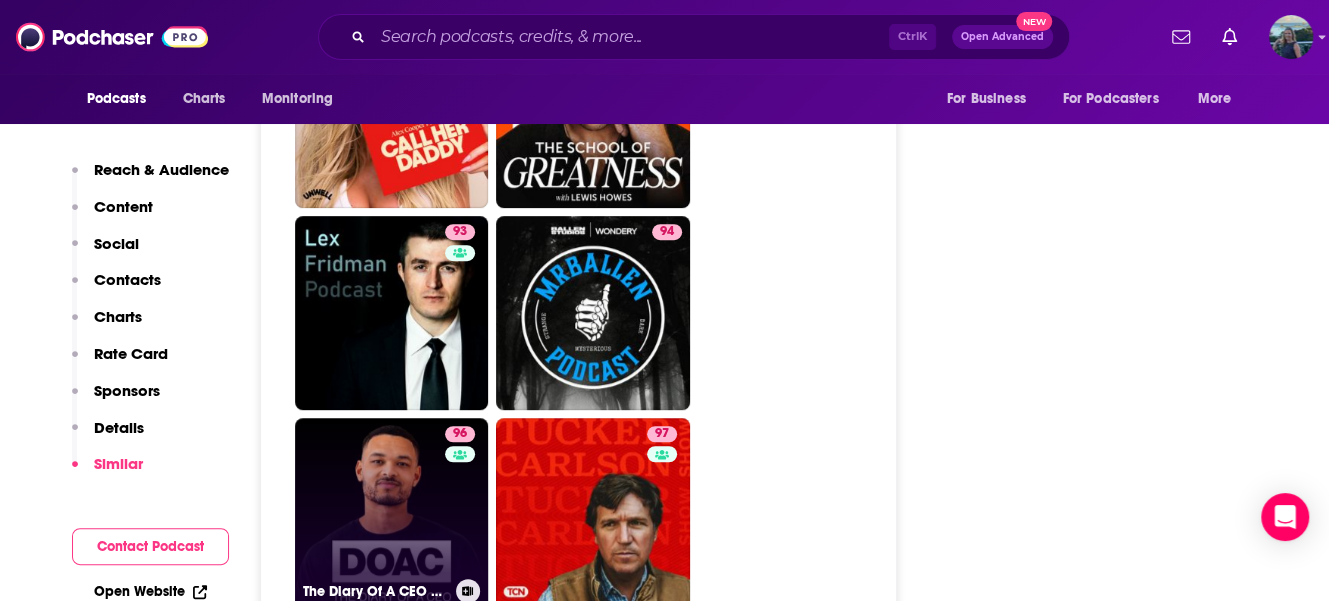click on "The Diary Of A CEO with [PERSON_NAME]" at bounding box center [375, 591] 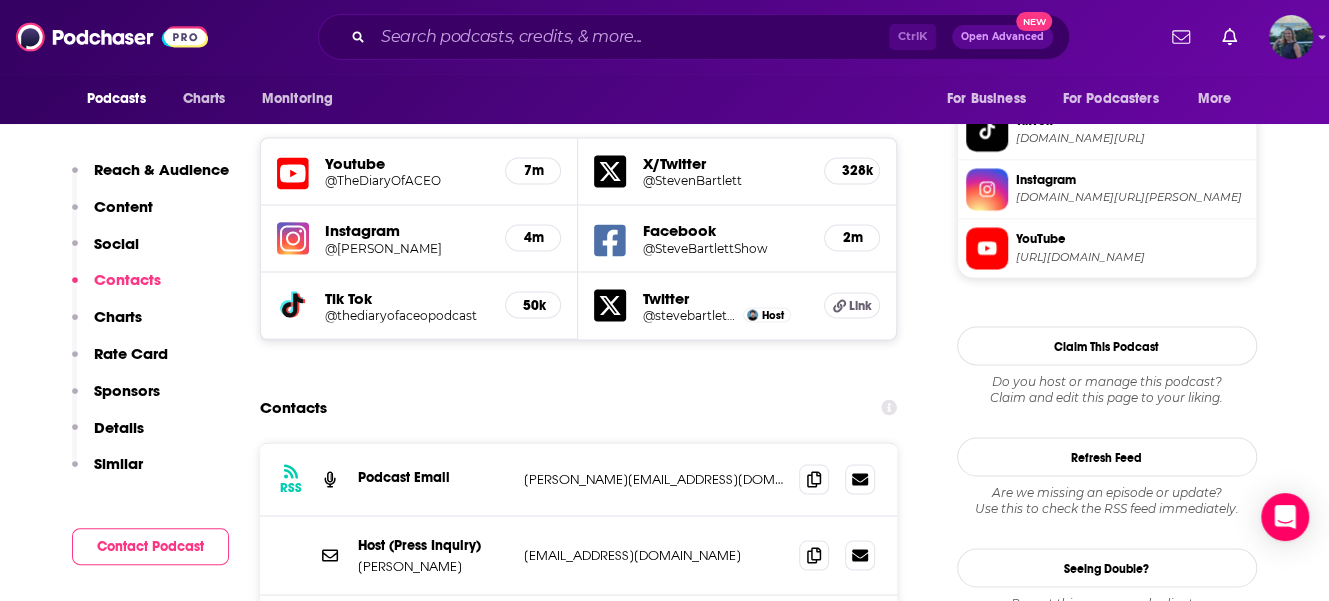 scroll, scrollTop: 1900, scrollLeft: 0, axis: vertical 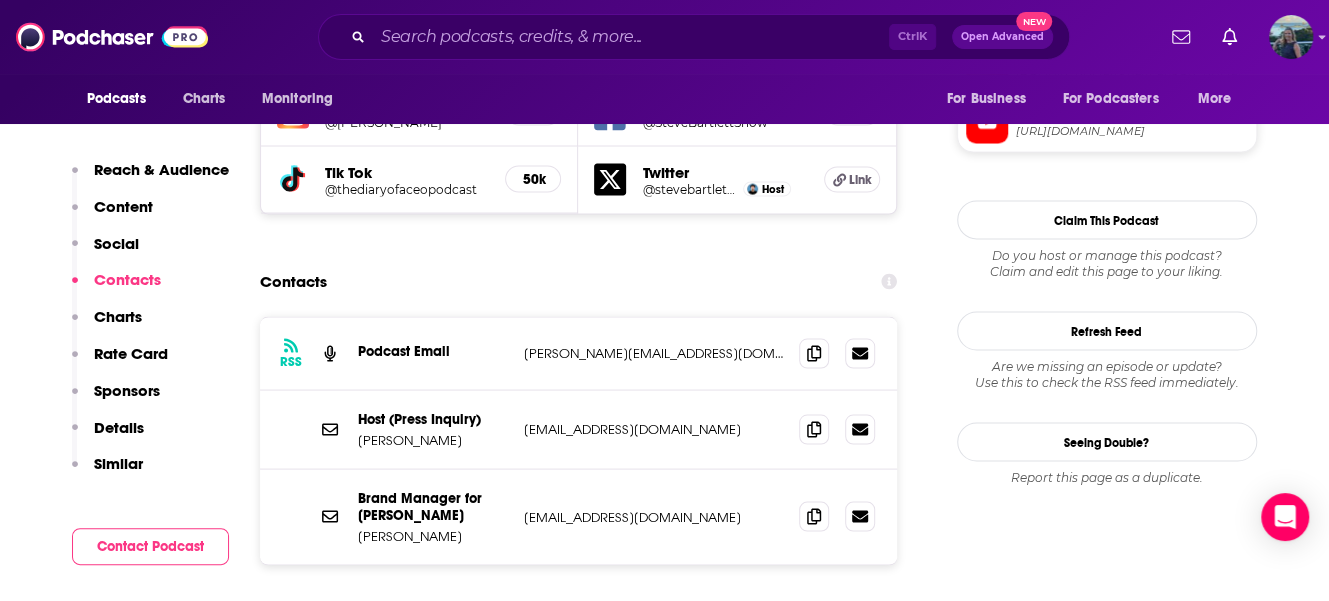 click on "Brand Manager for [PERSON_NAME] [PERSON_NAME] [EMAIL_ADDRESS][DOMAIN_NAME] [EMAIL_ADDRESS][DOMAIN_NAME]" at bounding box center [579, 516] 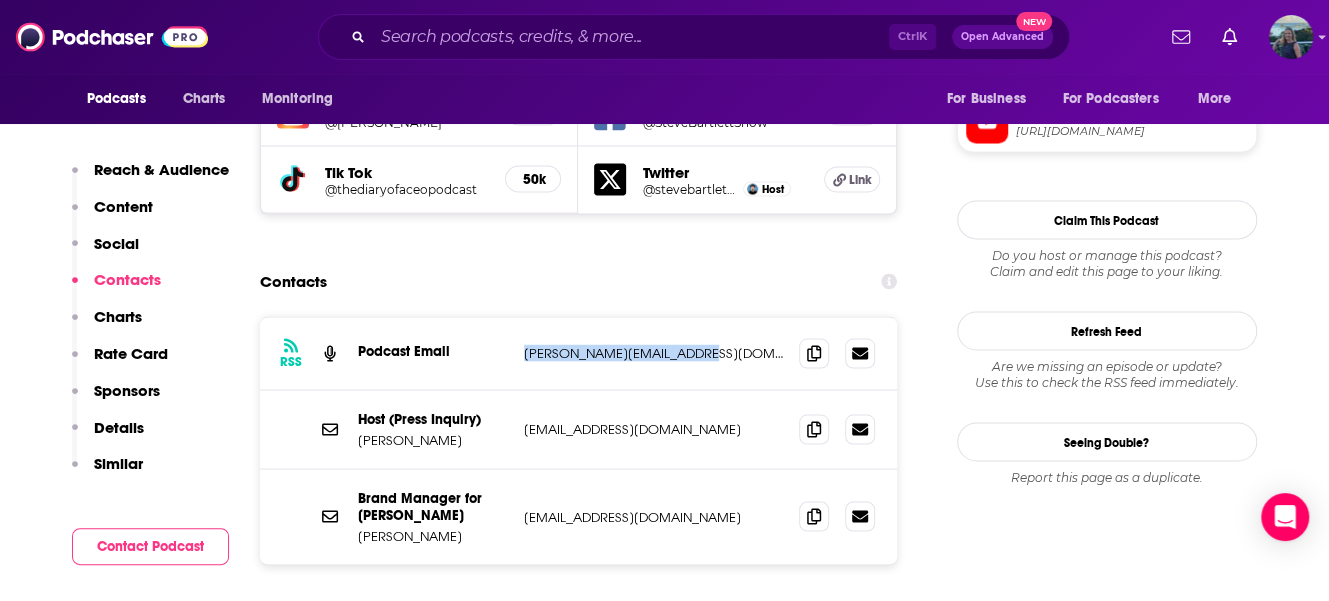drag, startPoint x: 696, startPoint y: 273, endPoint x: 518, endPoint y: 272, distance: 178.0028 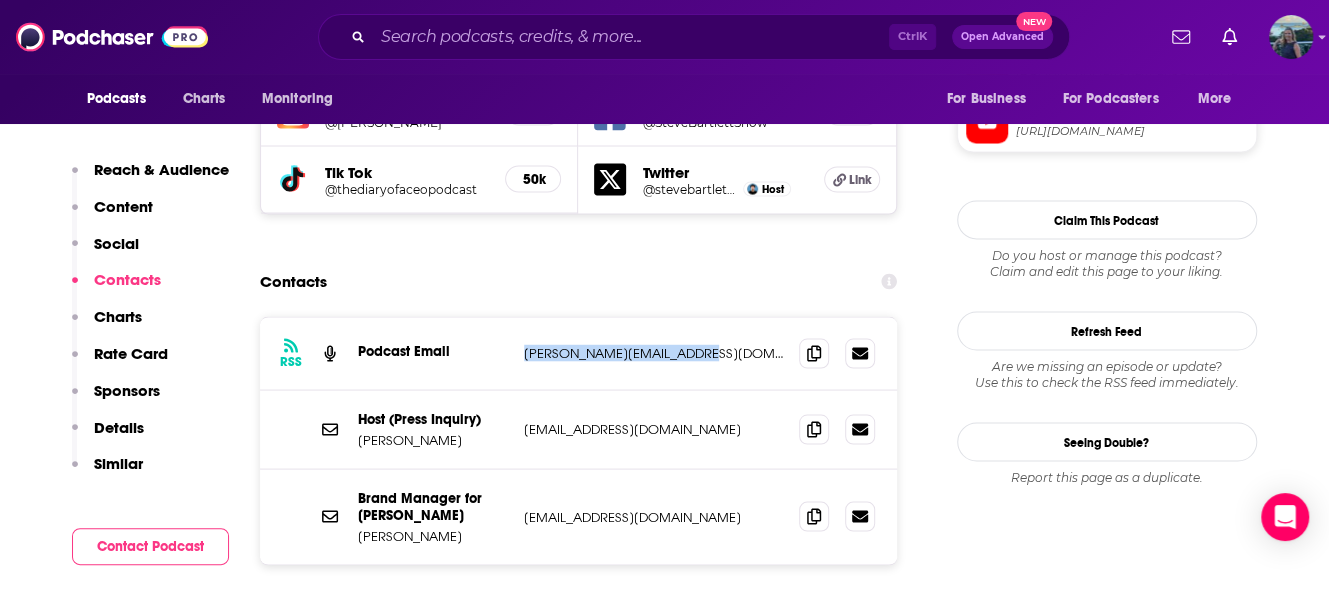 click on "RSS   Podcast Email [PERSON_NAME][EMAIL_ADDRESS][DOMAIN_NAME] [PERSON_NAME][EMAIL_ADDRESS][DOMAIN_NAME]" at bounding box center (579, 353) 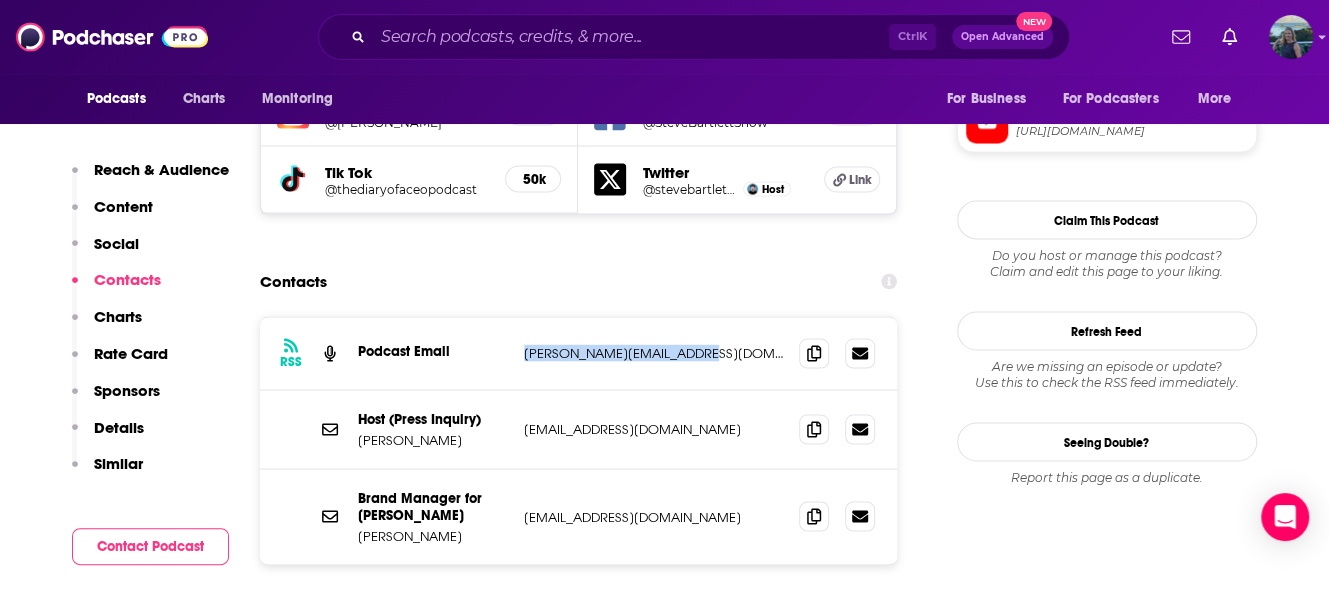 copy on "[PERSON_NAME][EMAIL_ADDRESS][DOMAIN_NAME]" 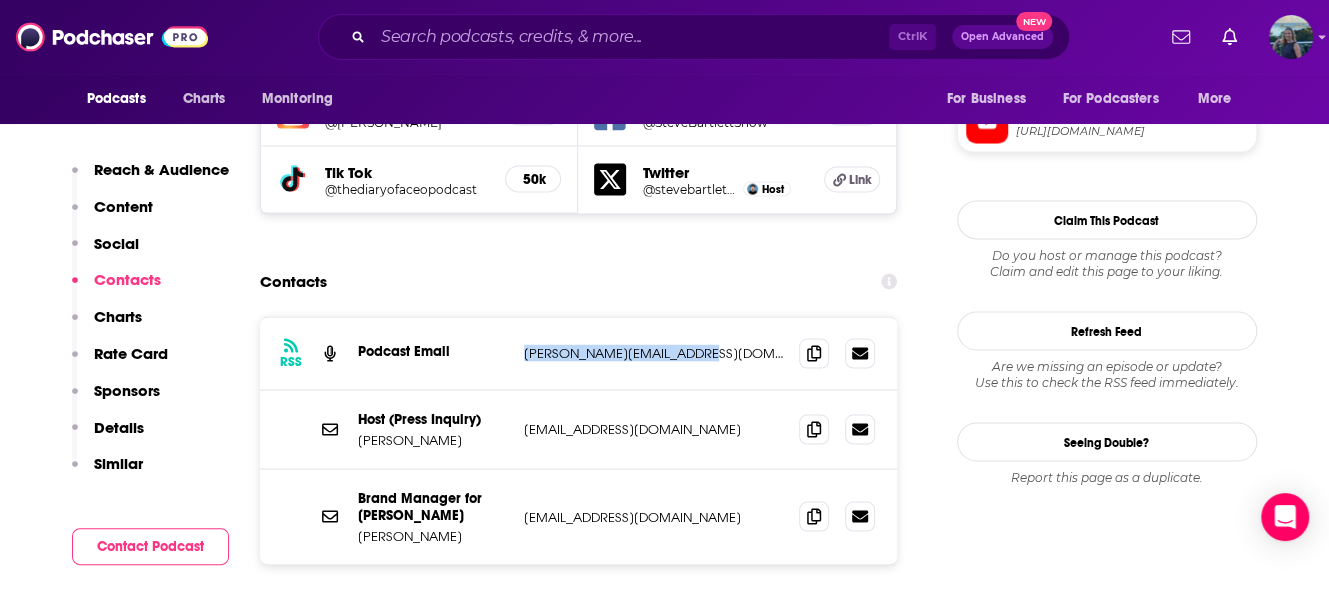 drag, startPoint x: 684, startPoint y: 436, endPoint x: 509, endPoint y: 430, distance: 175.10283 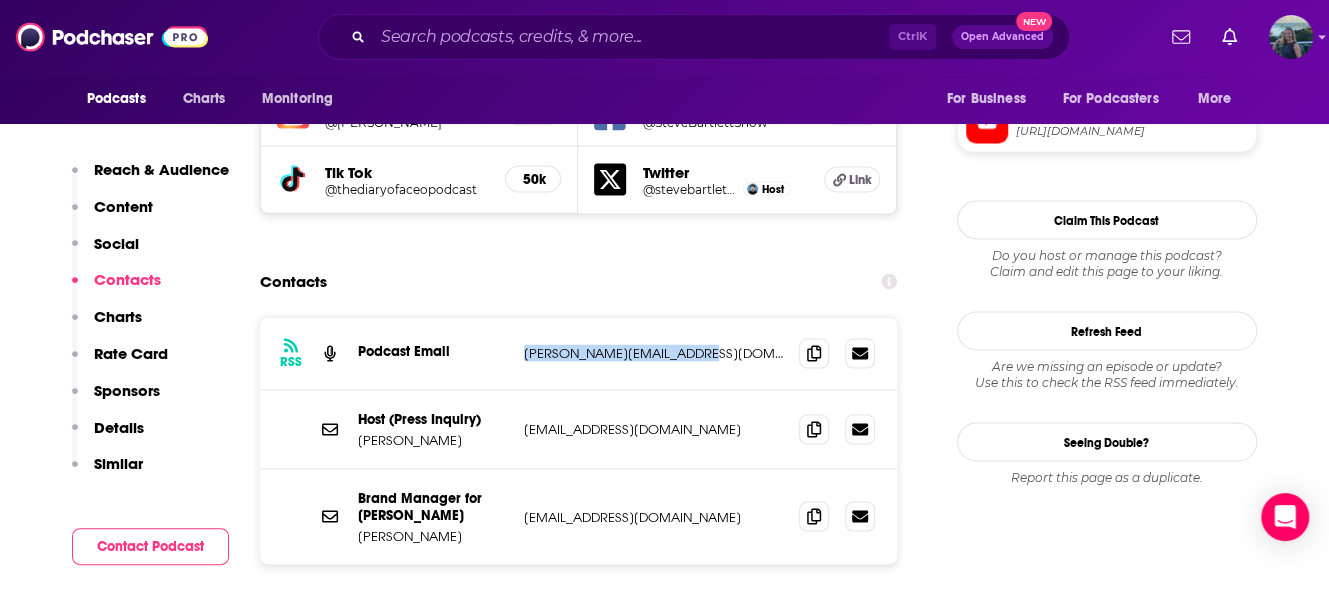 copy on "[PERSON_NAME] [EMAIL_ADDRESS][DOMAIN_NAME]" 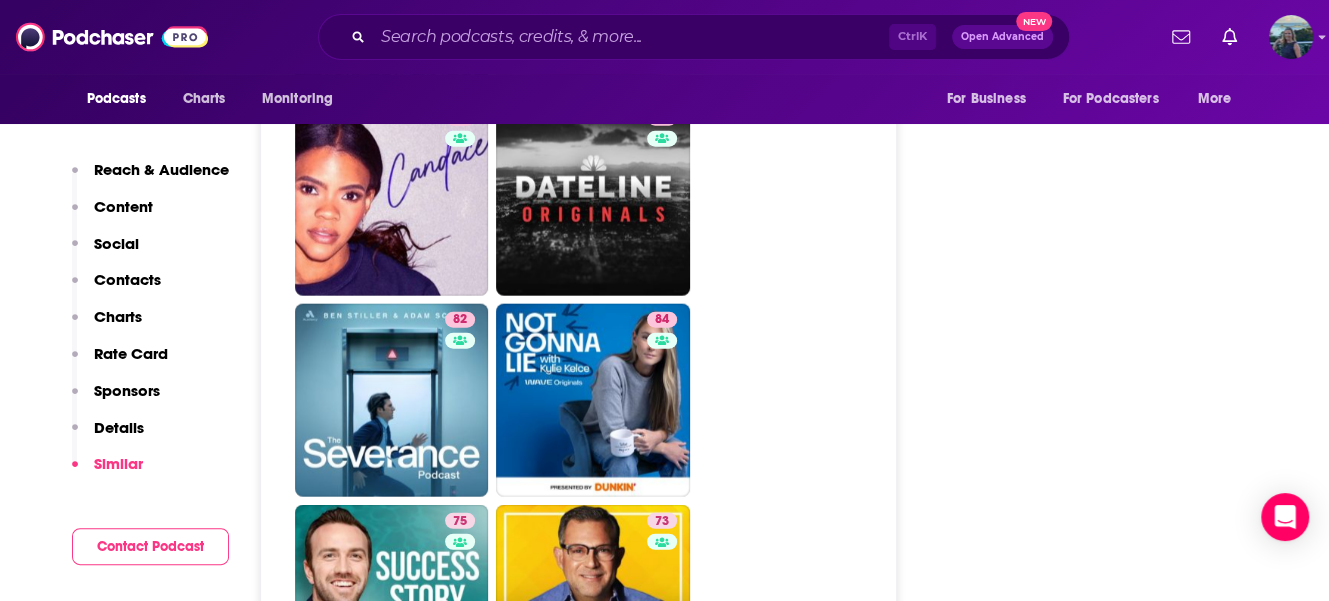 scroll, scrollTop: 6600, scrollLeft: 0, axis: vertical 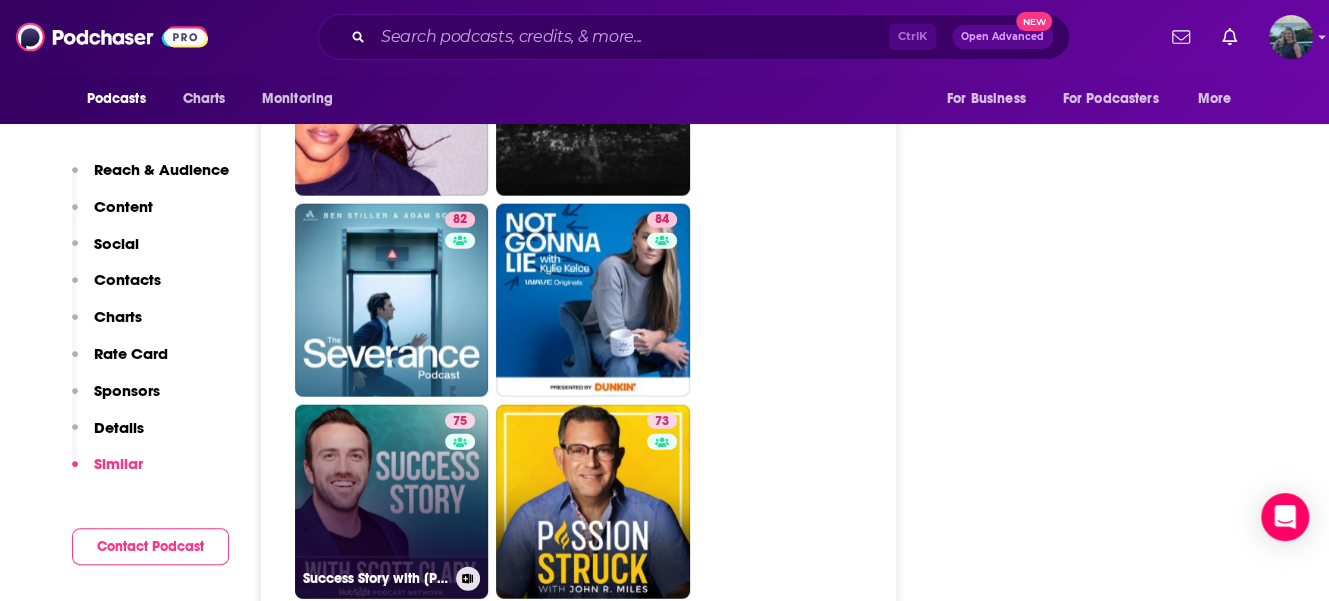 click on "75 Success Story with [PERSON_NAME]" at bounding box center (392, 502) 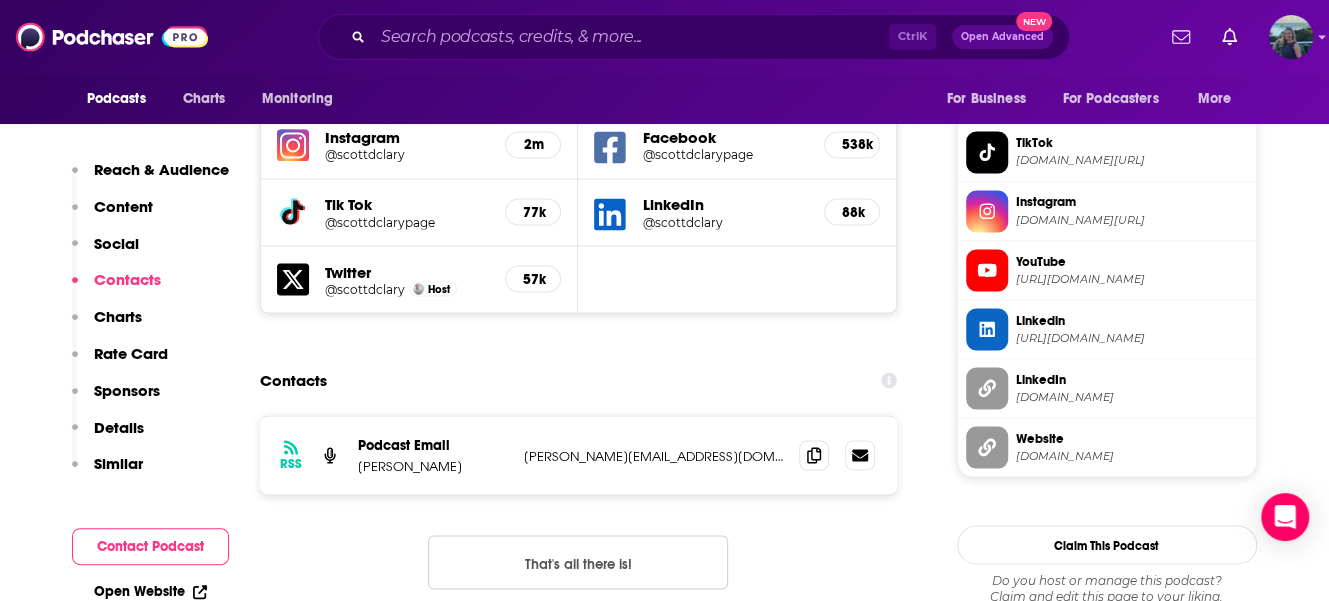 scroll, scrollTop: 1800, scrollLeft: 0, axis: vertical 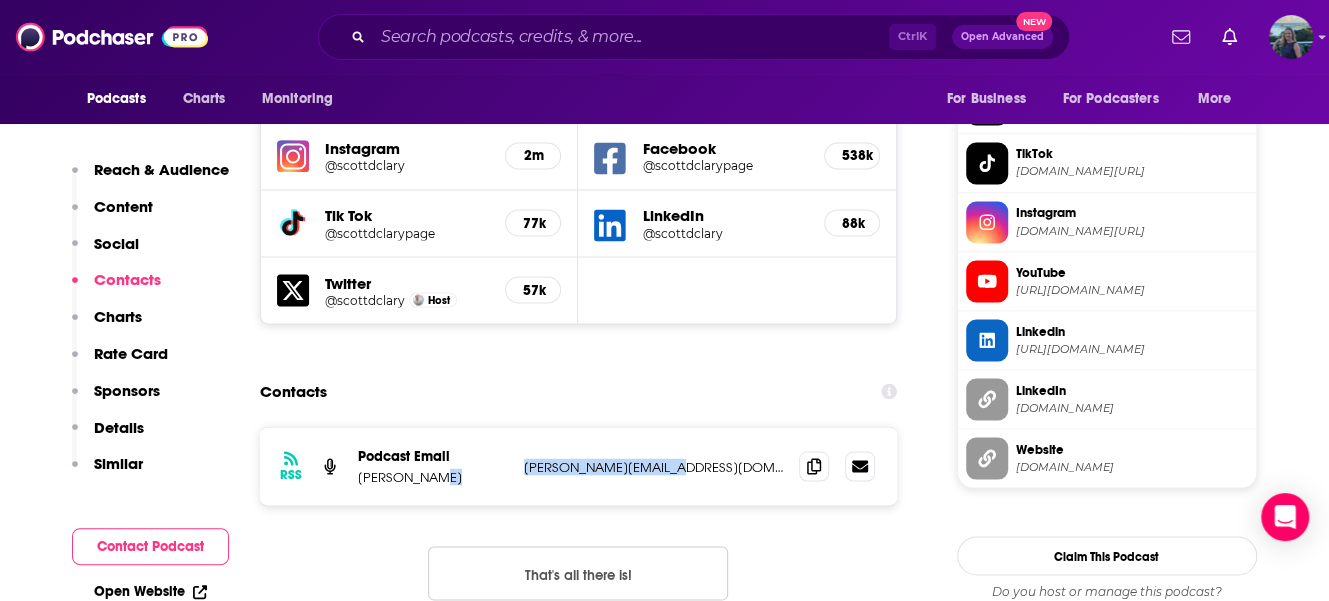 drag, startPoint x: 663, startPoint y: 398, endPoint x: 511, endPoint y: 402, distance: 152.05263 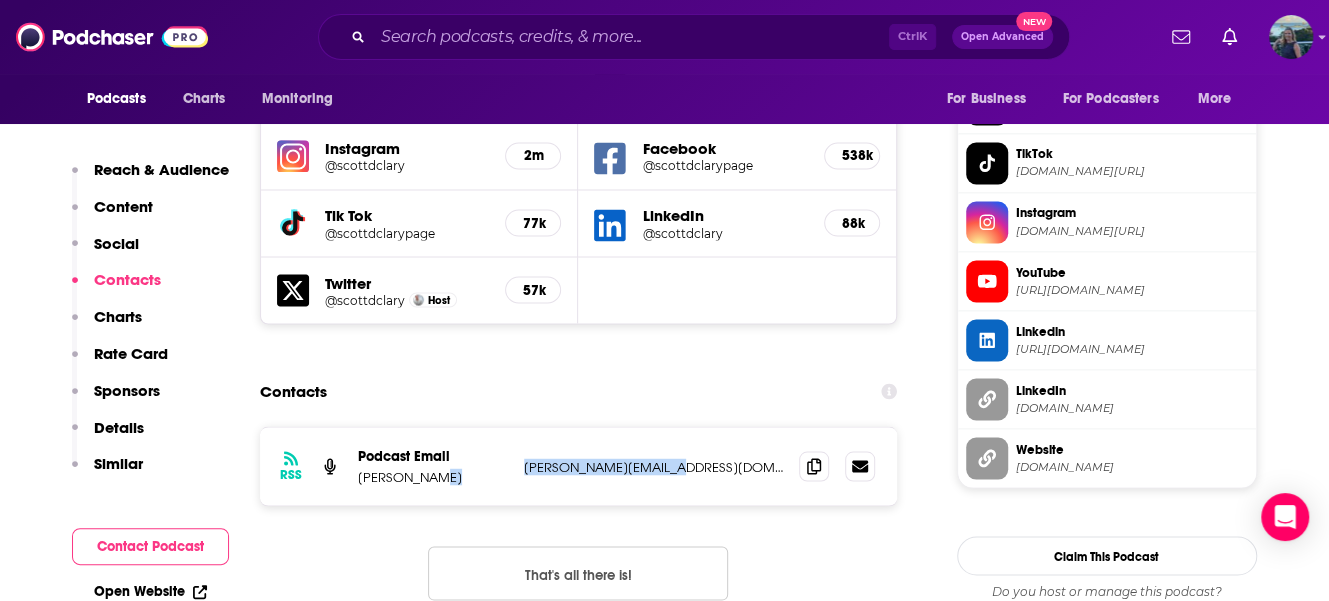 click on "RSS   Podcast Email Scott Clary [EMAIL_ADDRESS][DOMAIN_NAME] [PERSON_NAME][EMAIL_ADDRESS][DOMAIN_NAME]" at bounding box center [579, 466] 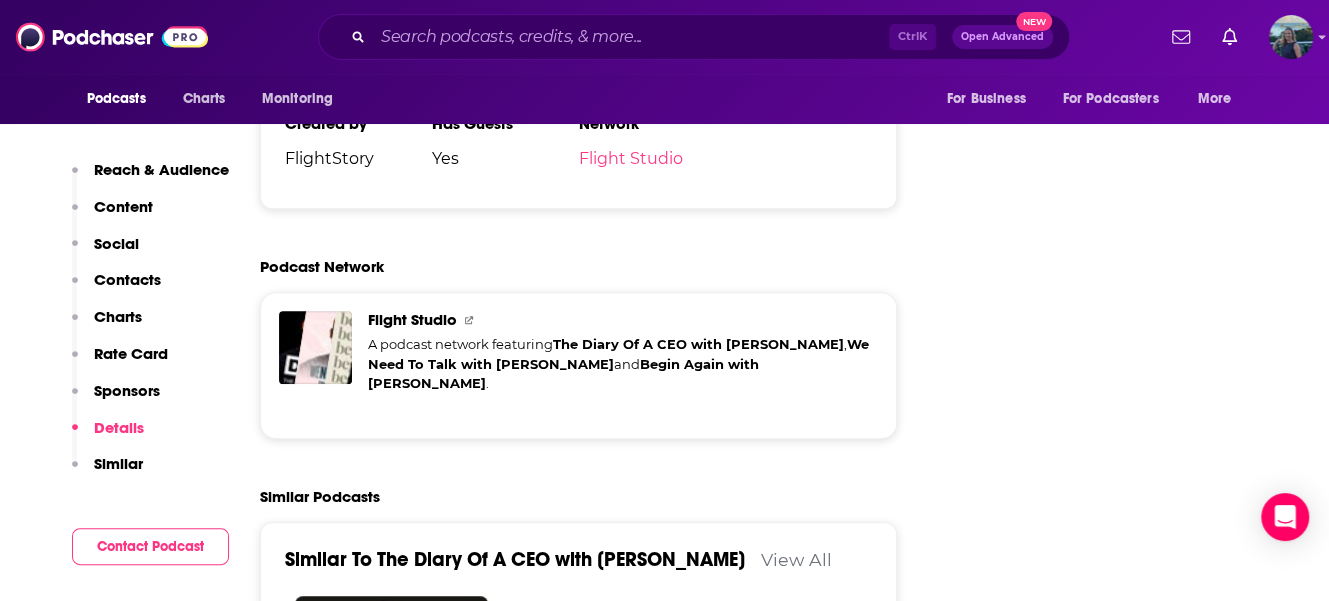 scroll, scrollTop: 4700, scrollLeft: 0, axis: vertical 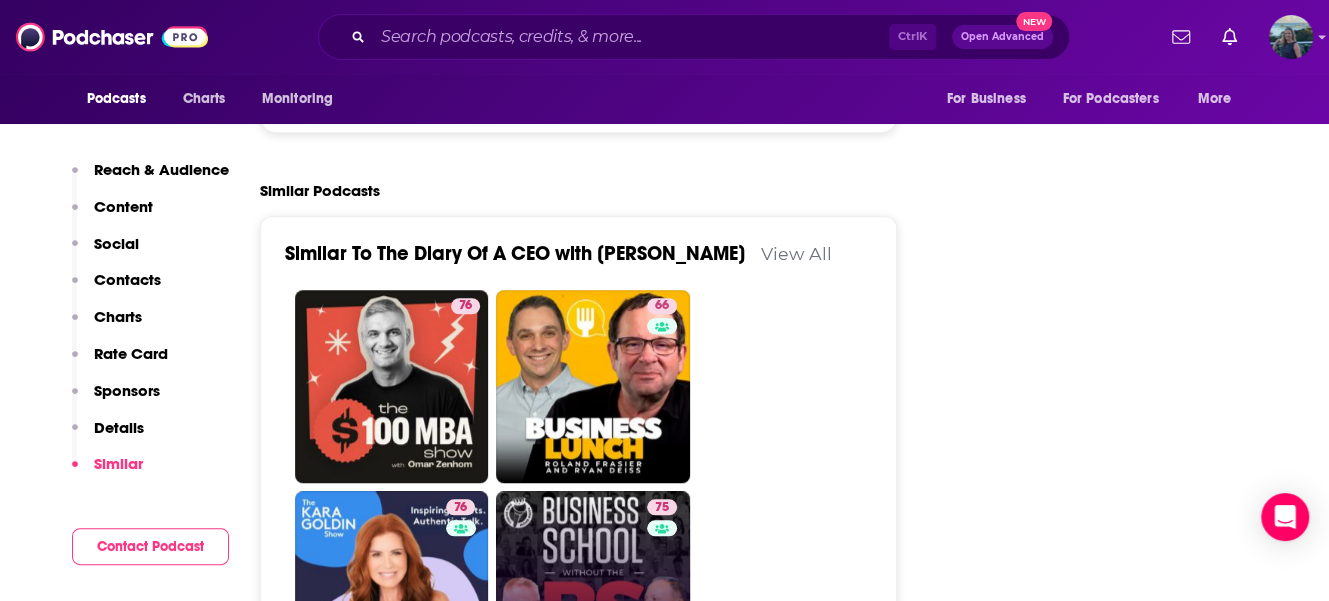 click on "75 Thrivetime Show | Business School without the BS" at bounding box center (593, 588) 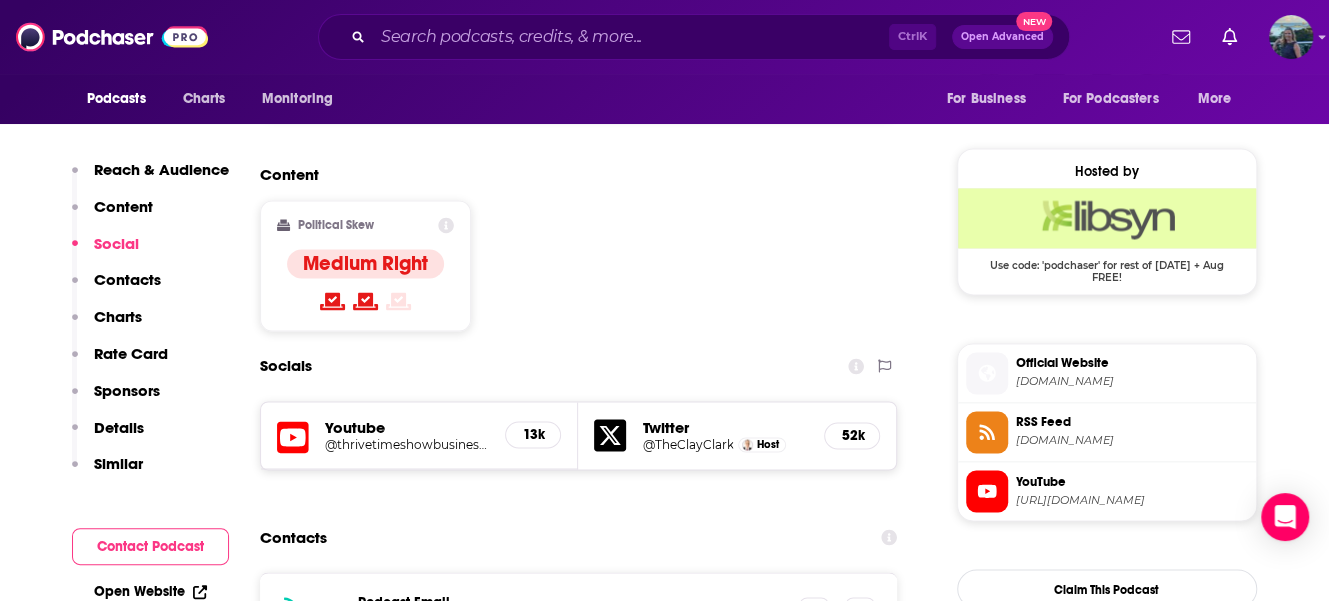 scroll, scrollTop: 1600, scrollLeft: 0, axis: vertical 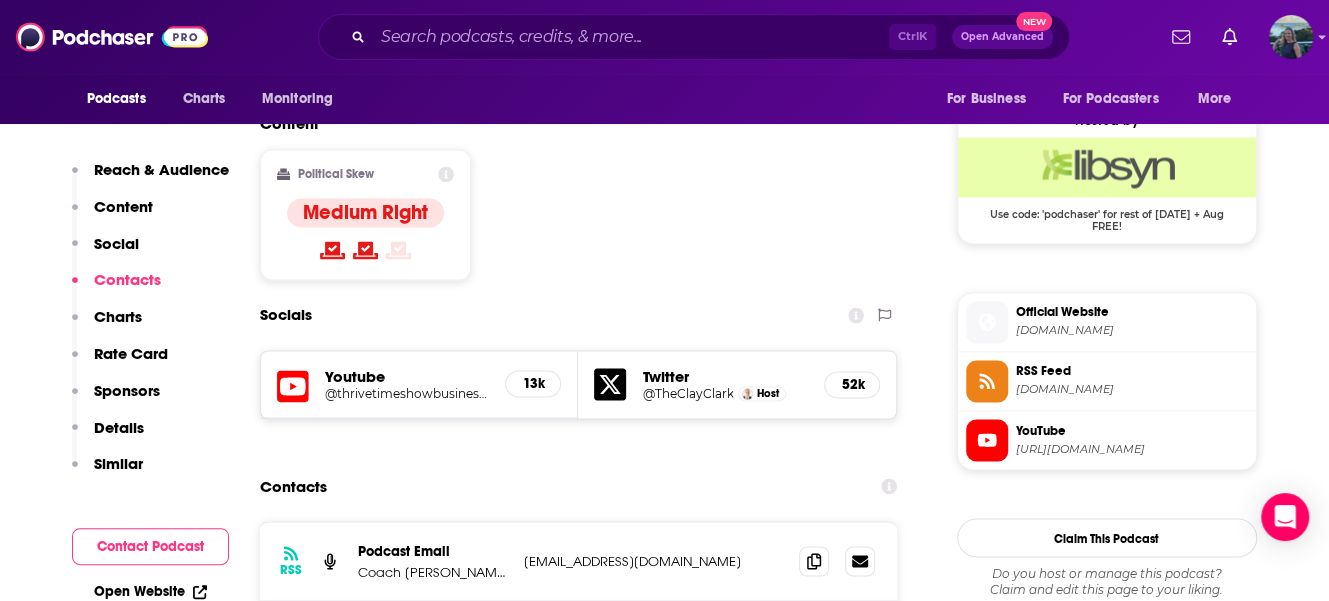 drag, startPoint x: 644, startPoint y: 546, endPoint x: 522, endPoint y: 546, distance: 122 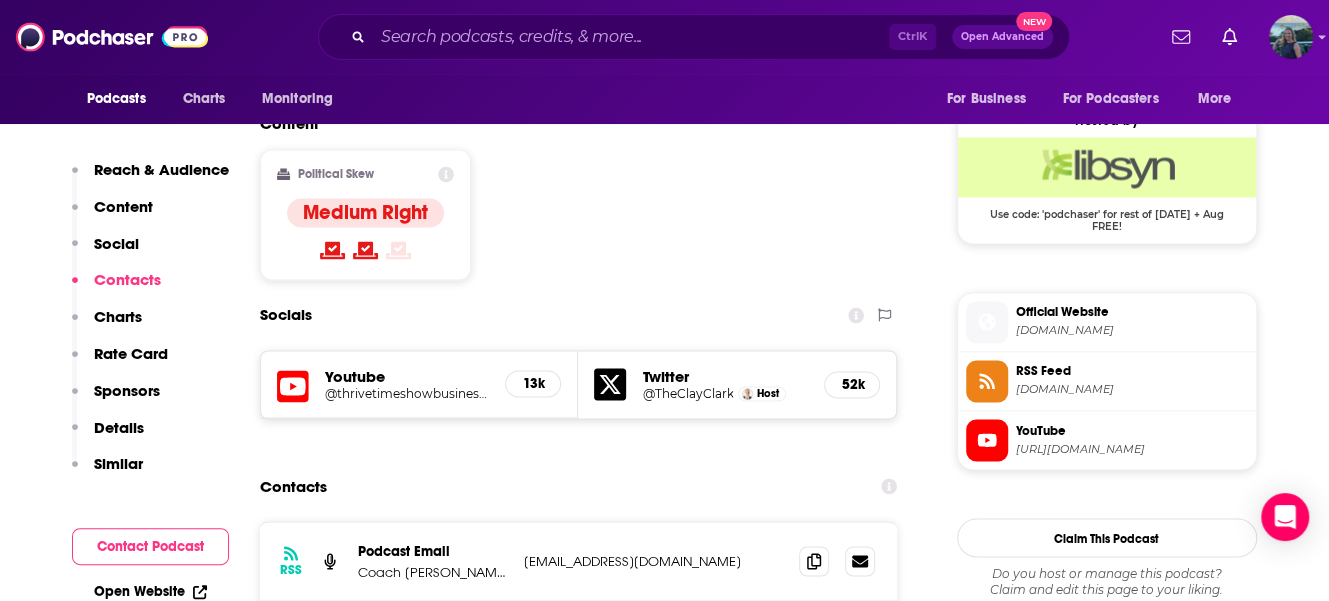 click on "Host [PERSON_NAME] [EMAIL_ADDRESS][DOMAIN_NAME] [EMAIL_ADDRESS][DOMAIN_NAME]" at bounding box center (579, 640) 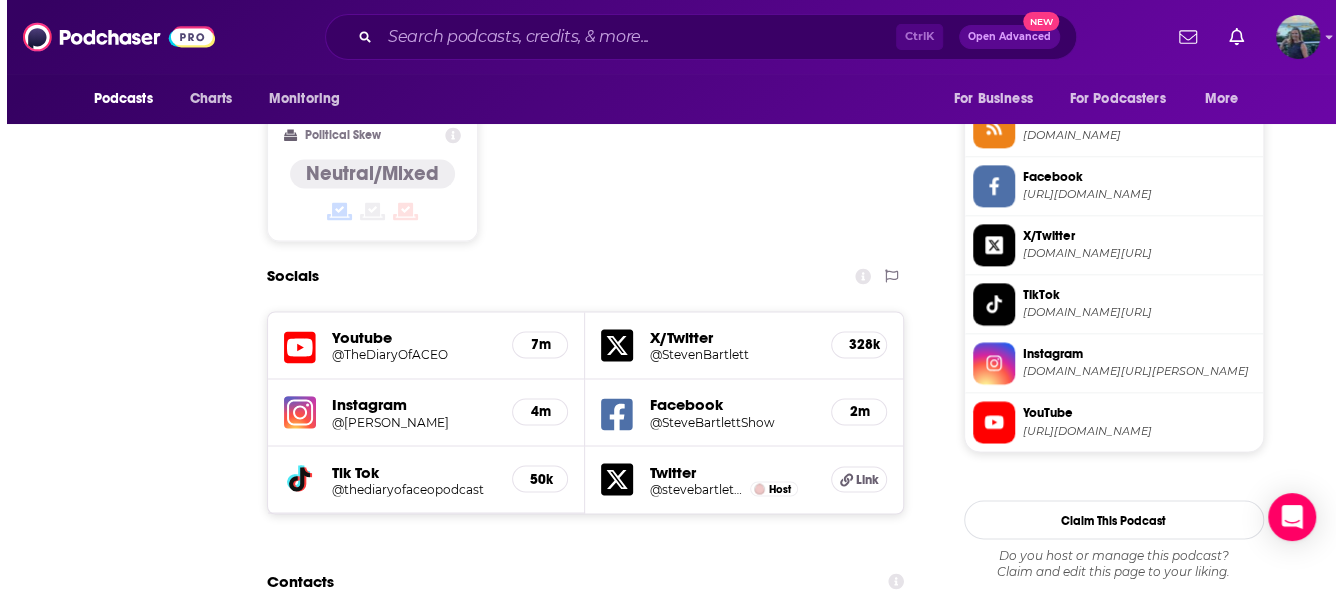 scroll, scrollTop: 0, scrollLeft: 0, axis: both 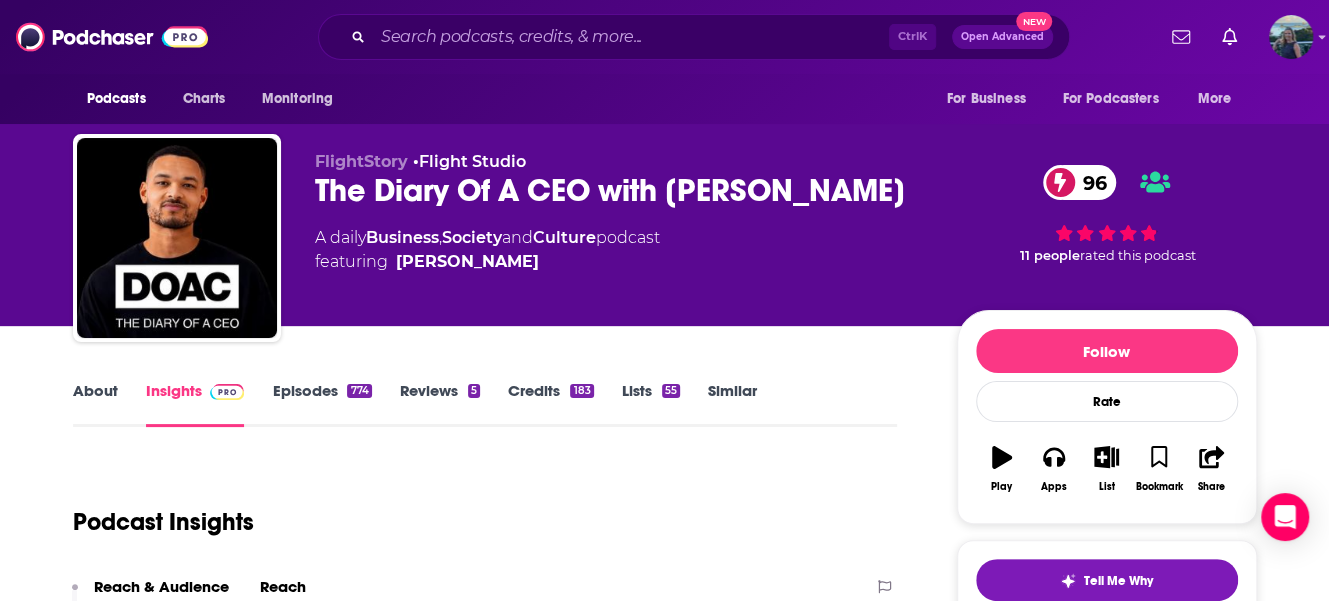 type on "[URL][DOMAIN_NAME][PERSON_NAME]" 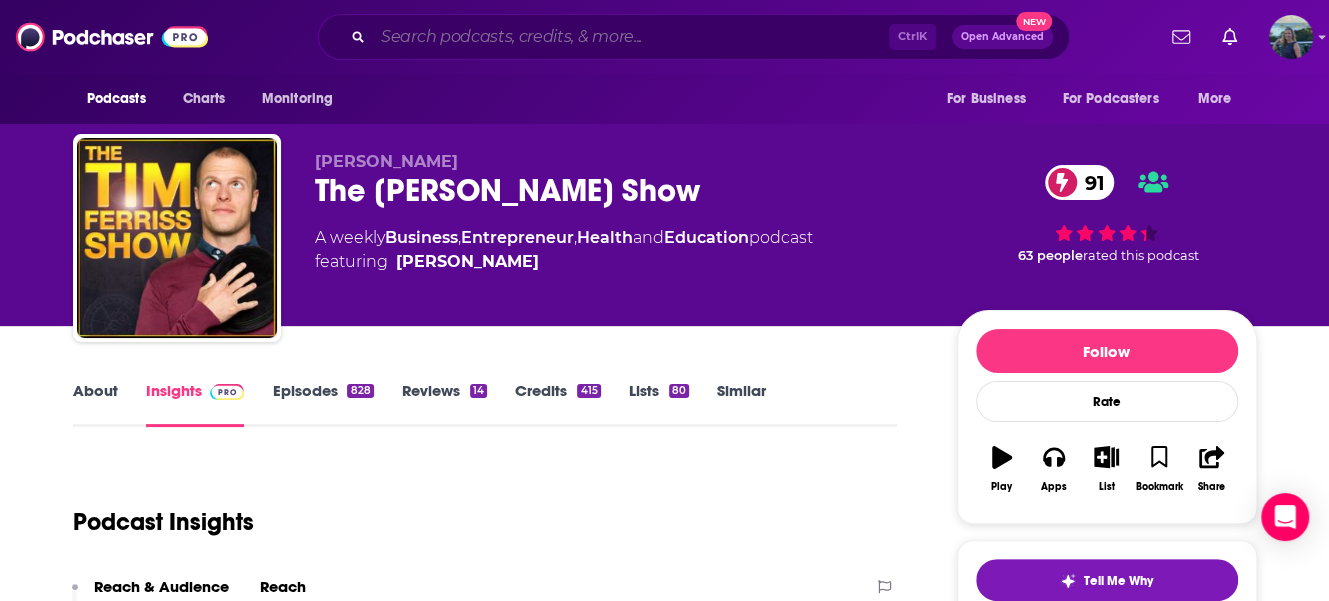 click at bounding box center [631, 37] 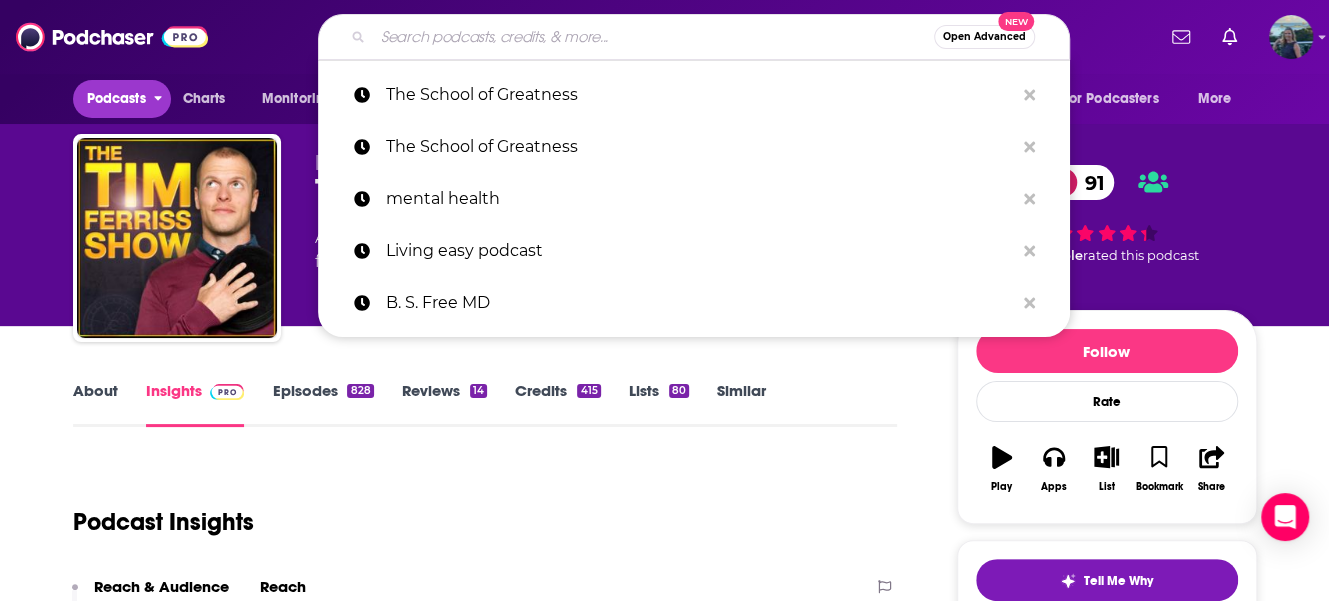 click on "Podcasts" at bounding box center (116, 99) 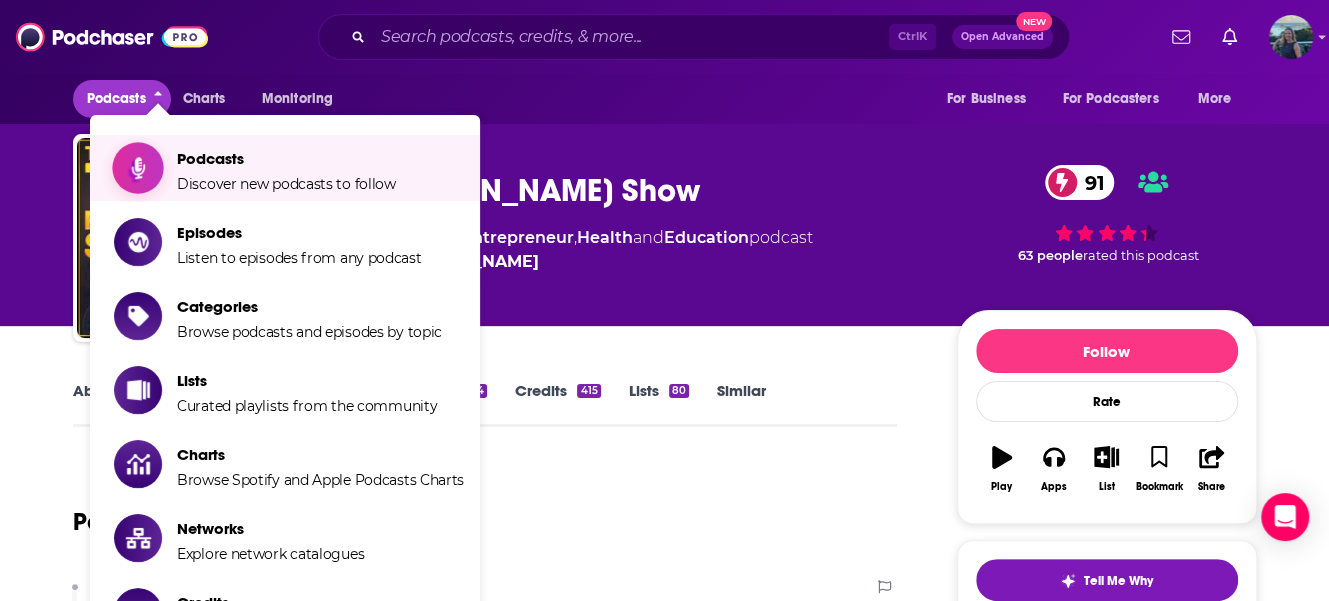 click on "Podcasts" at bounding box center (286, 158) 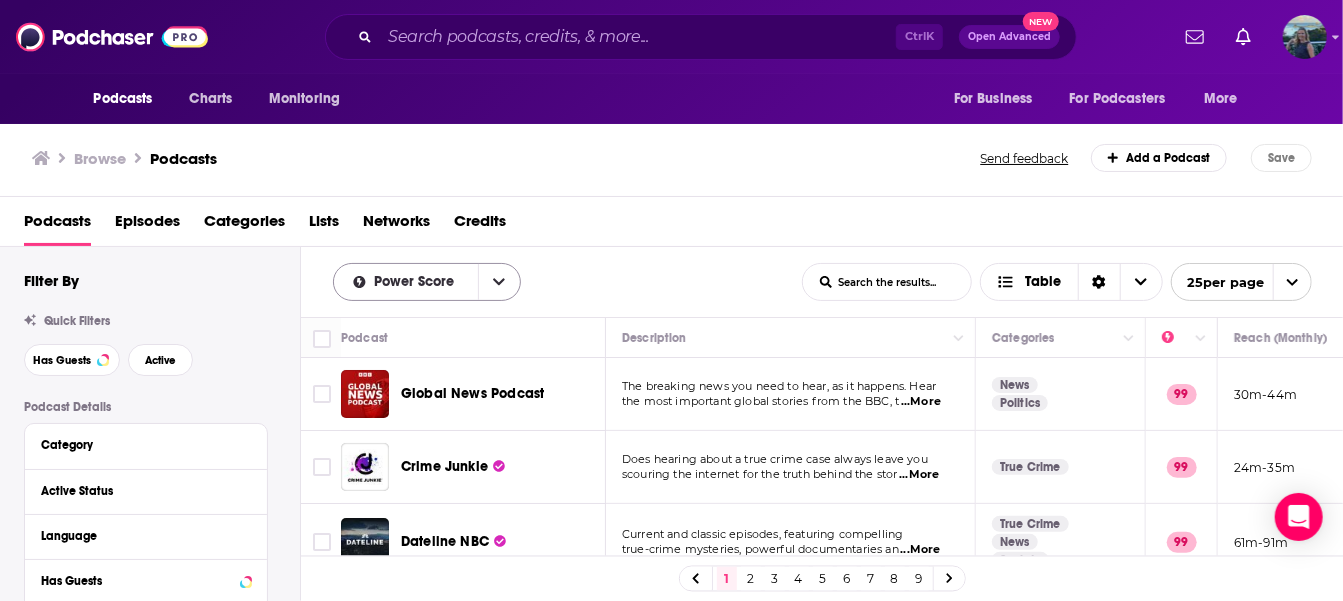 click 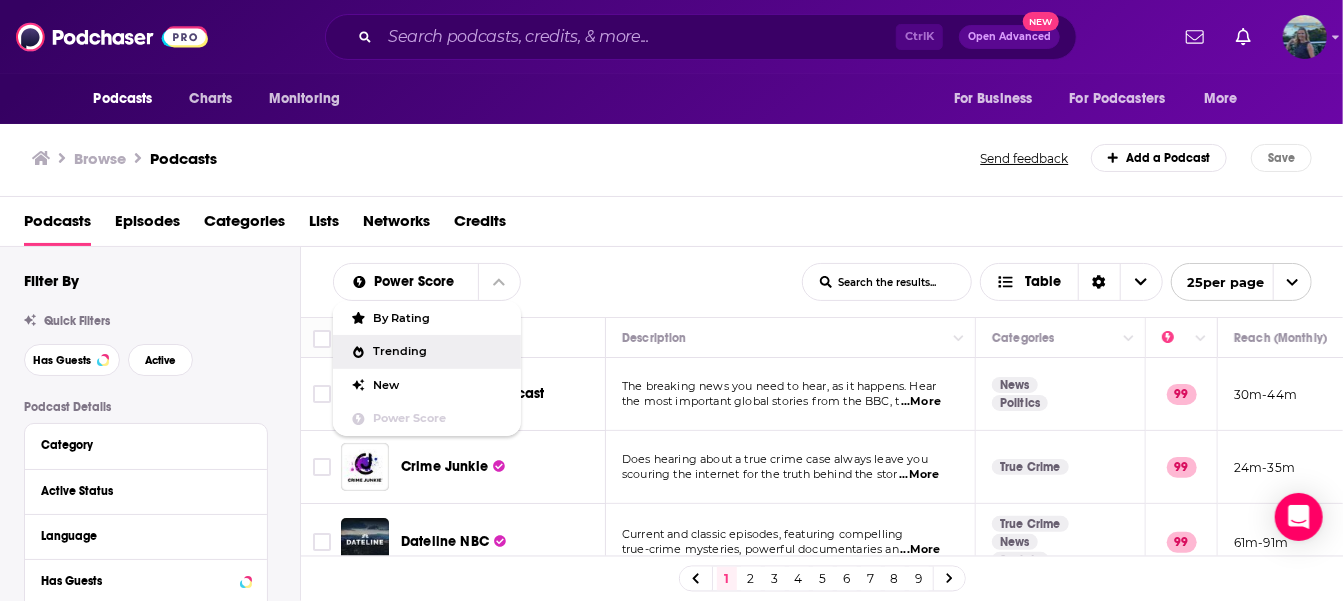 click on "Trending" at bounding box center [439, 351] 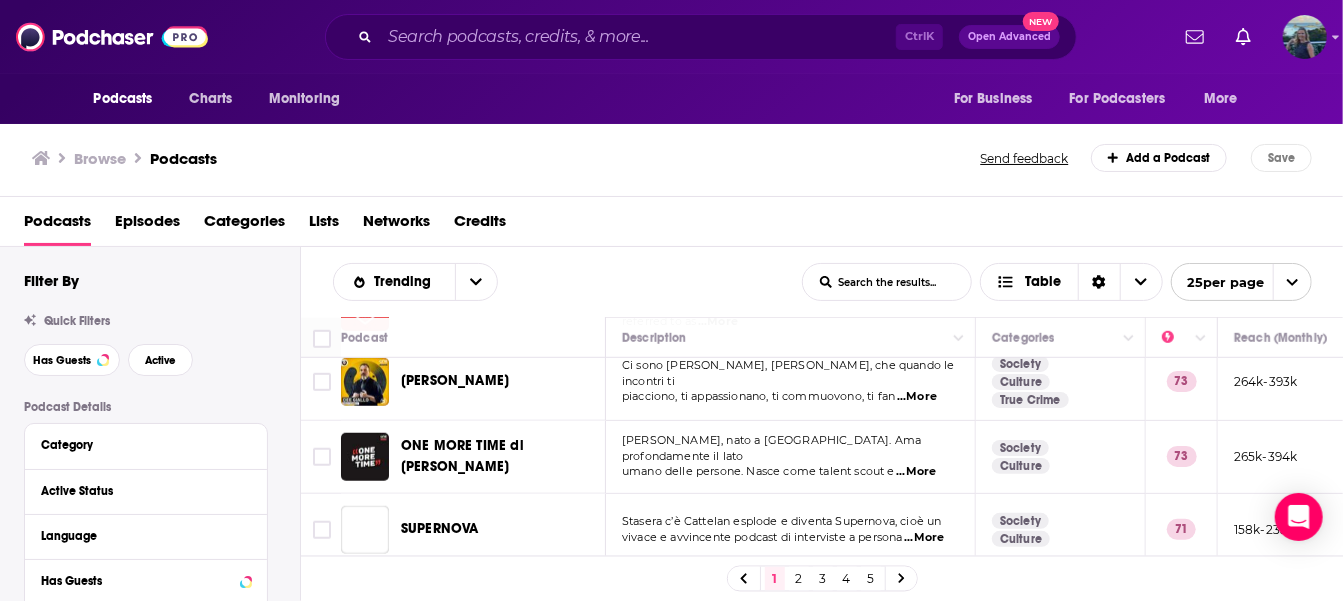 scroll, scrollTop: 1000, scrollLeft: 0, axis: vertical 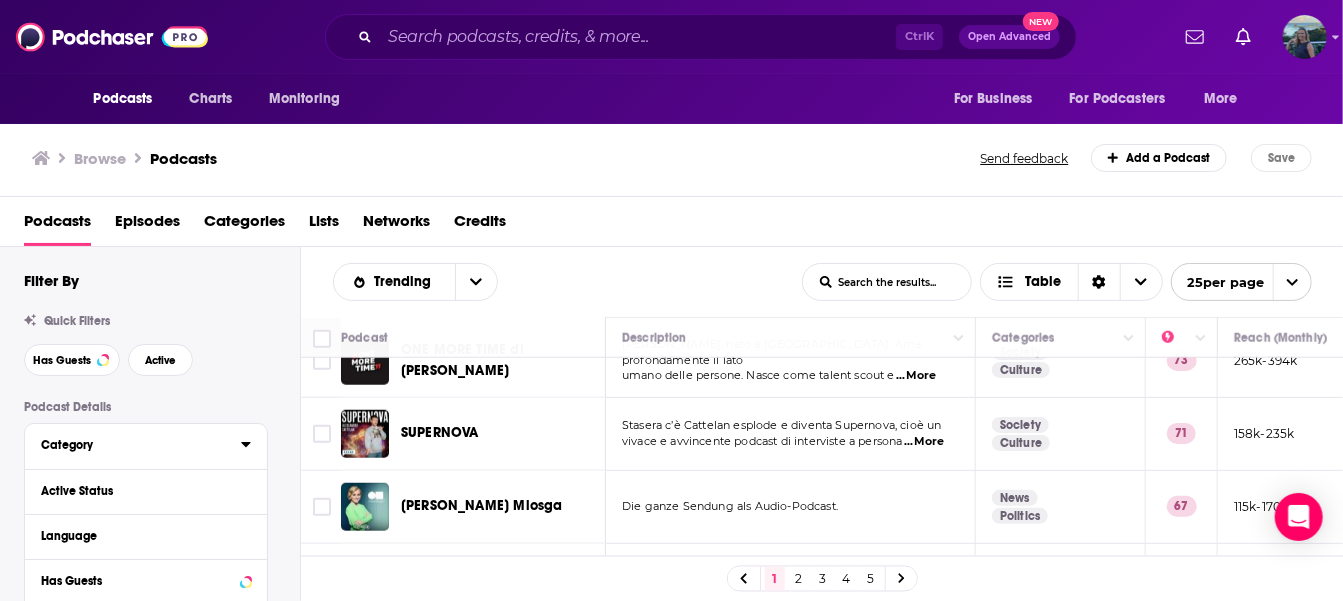 click on "Category" at bounding box center (134, 445) 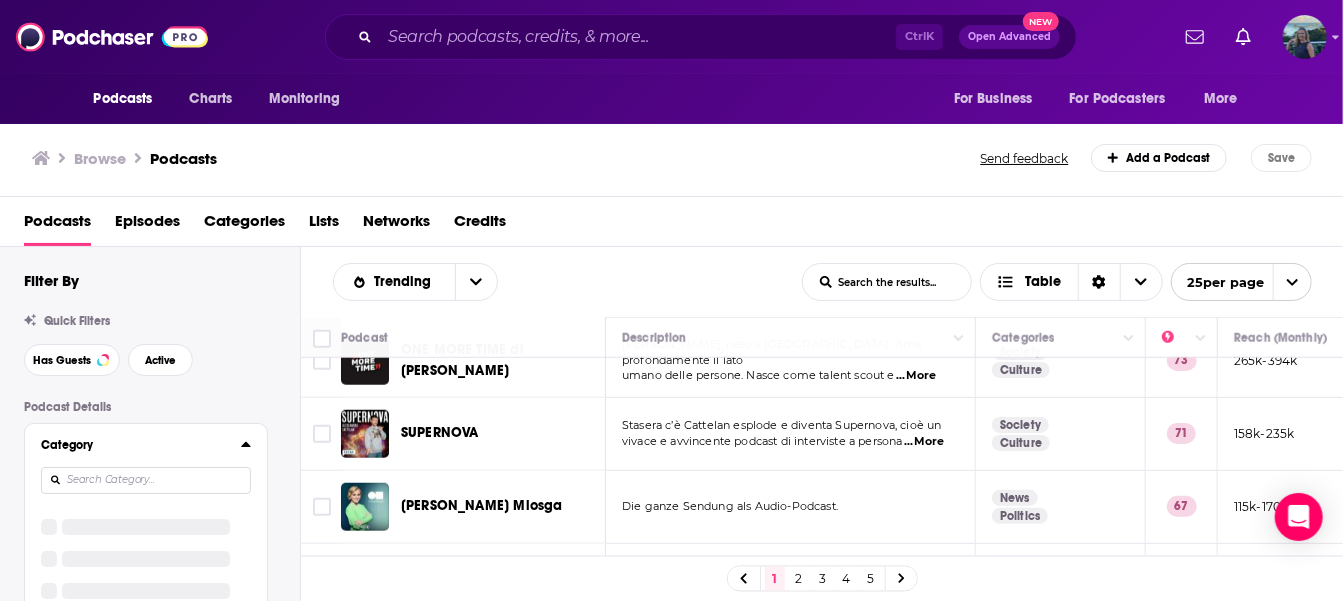 click on "Category" at bounding box center [134, 445] 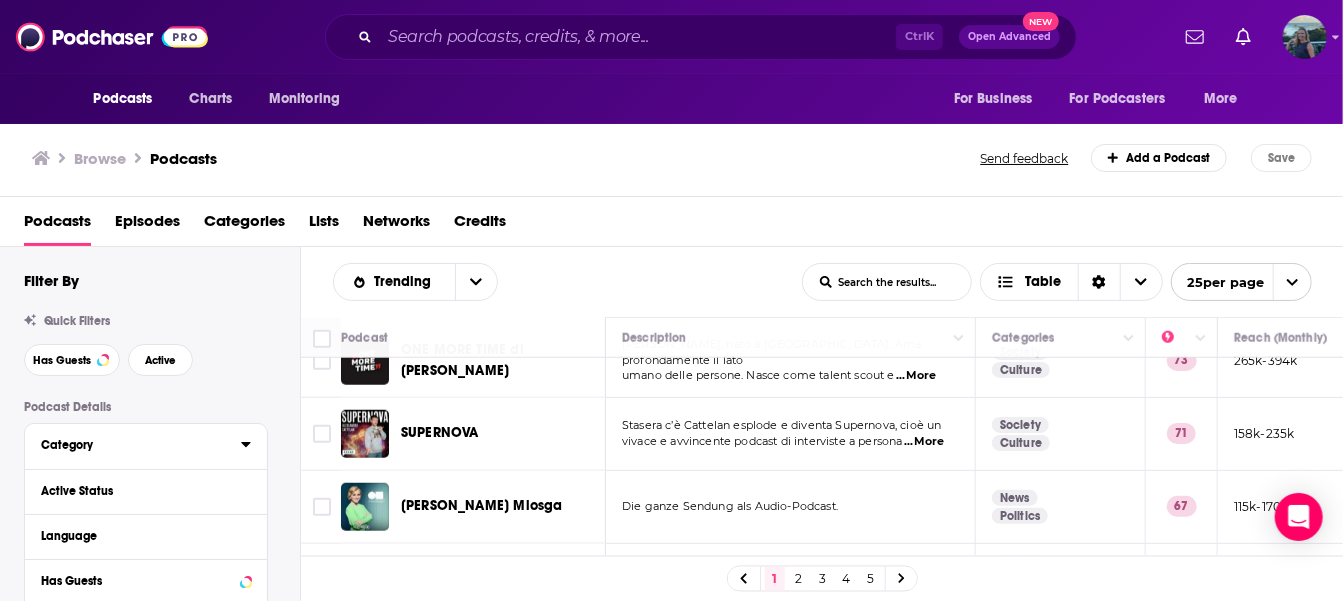 scroll, scrollTop: 100, scrollLeft: 0, axis: vertical 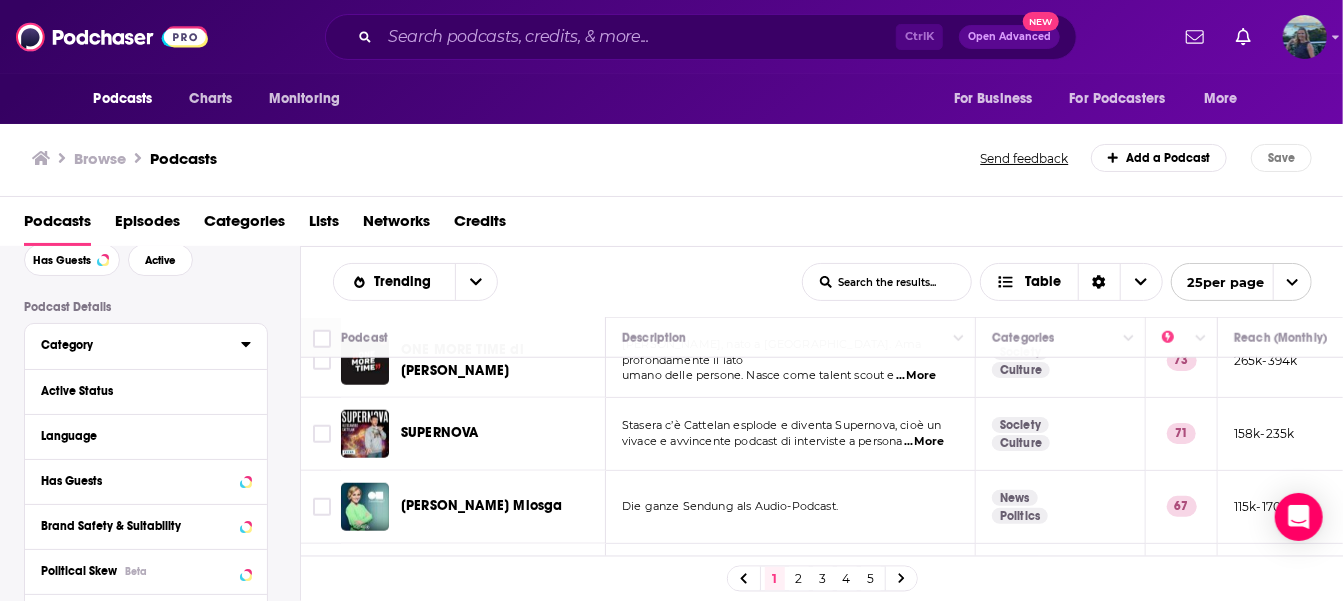 click 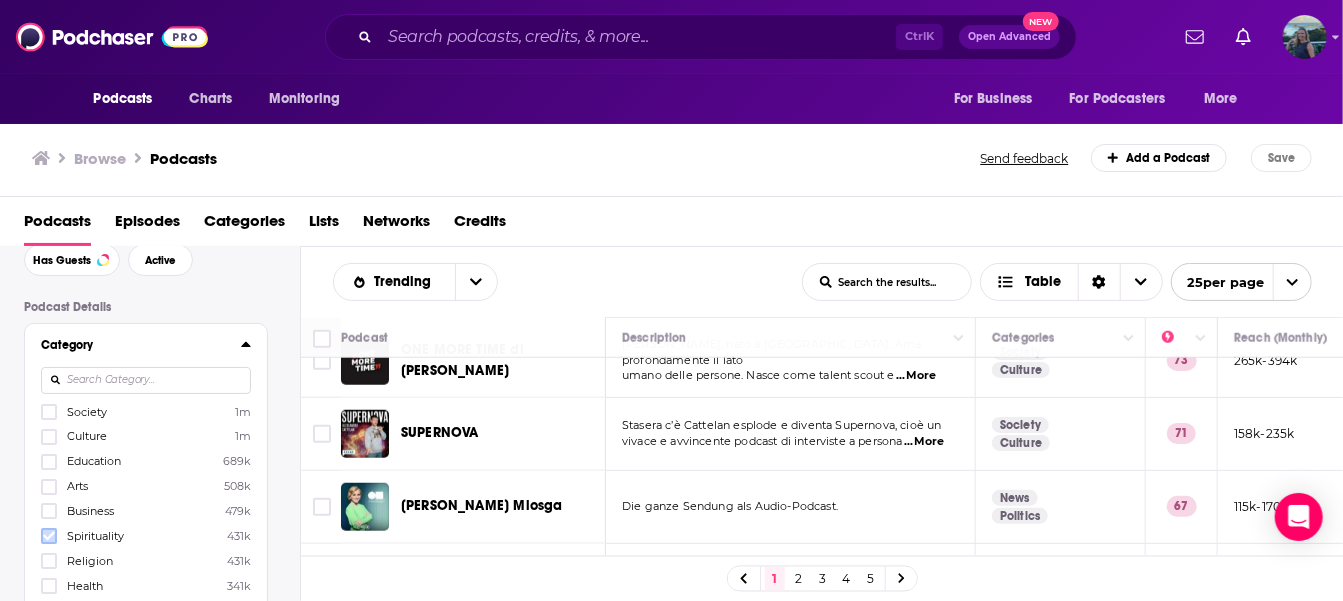 click 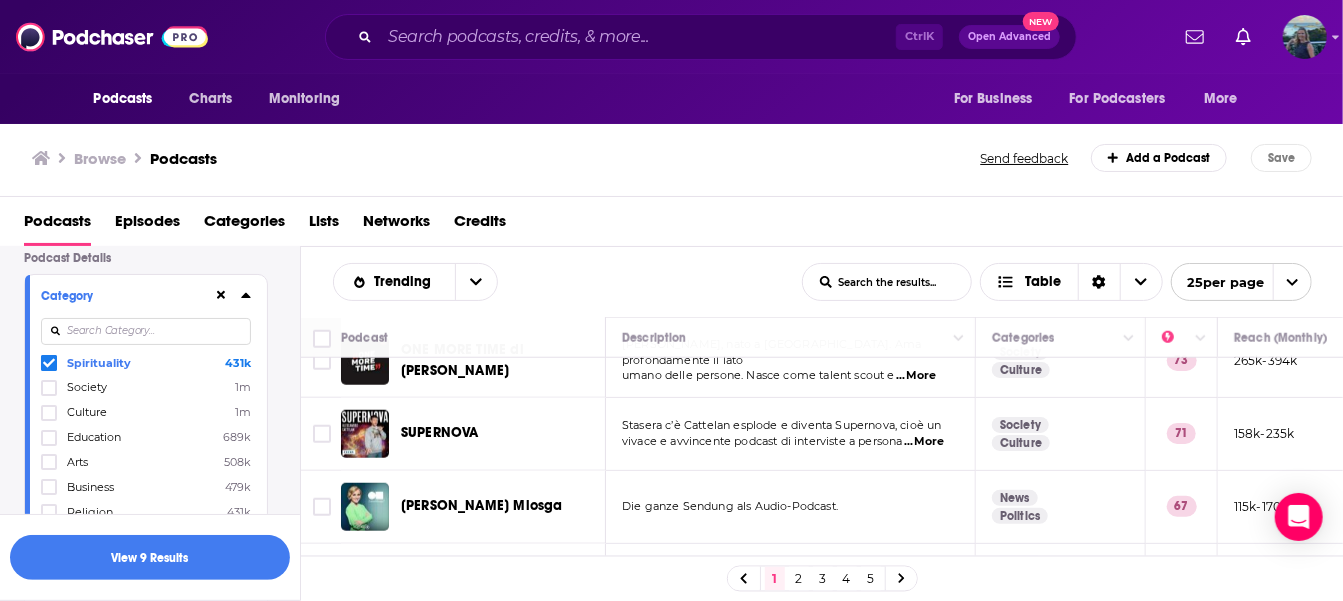 scroll, scrollTop: 249, scrollLeft: 0, axis: vertical 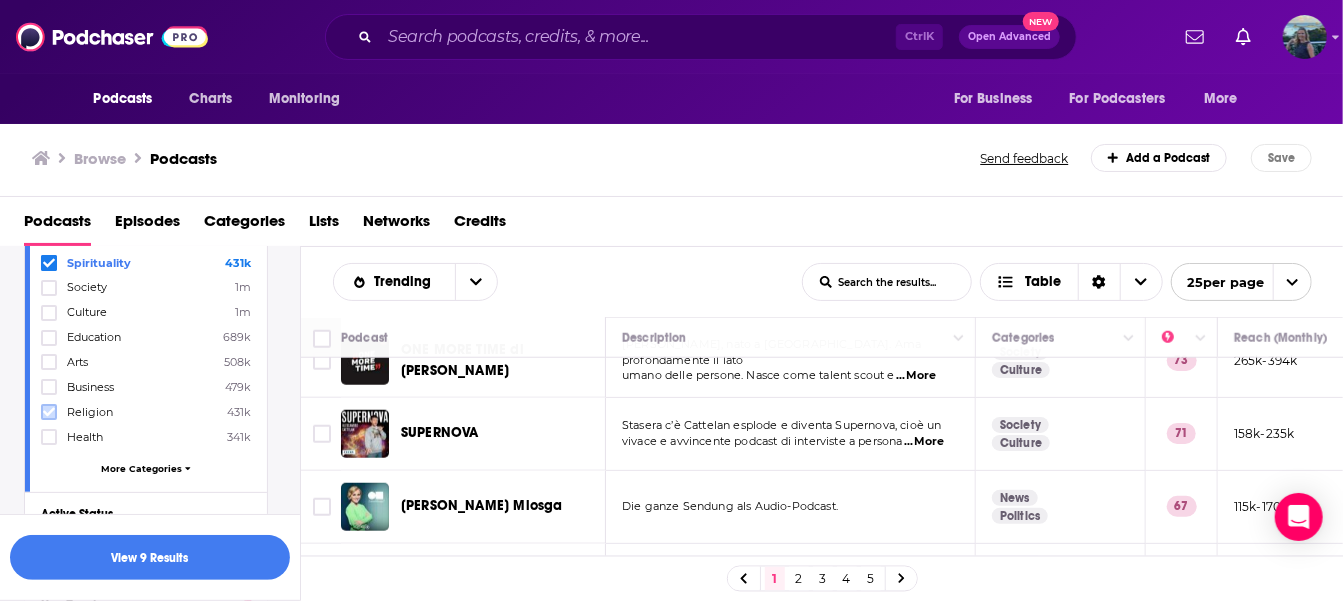 click 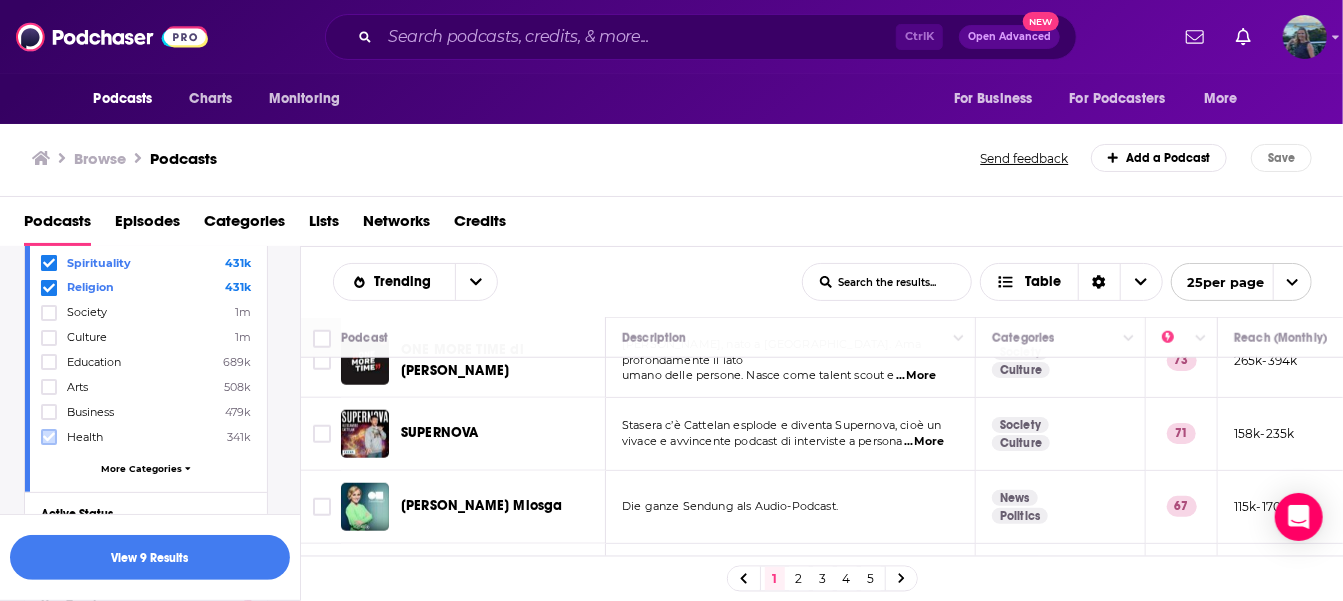 click 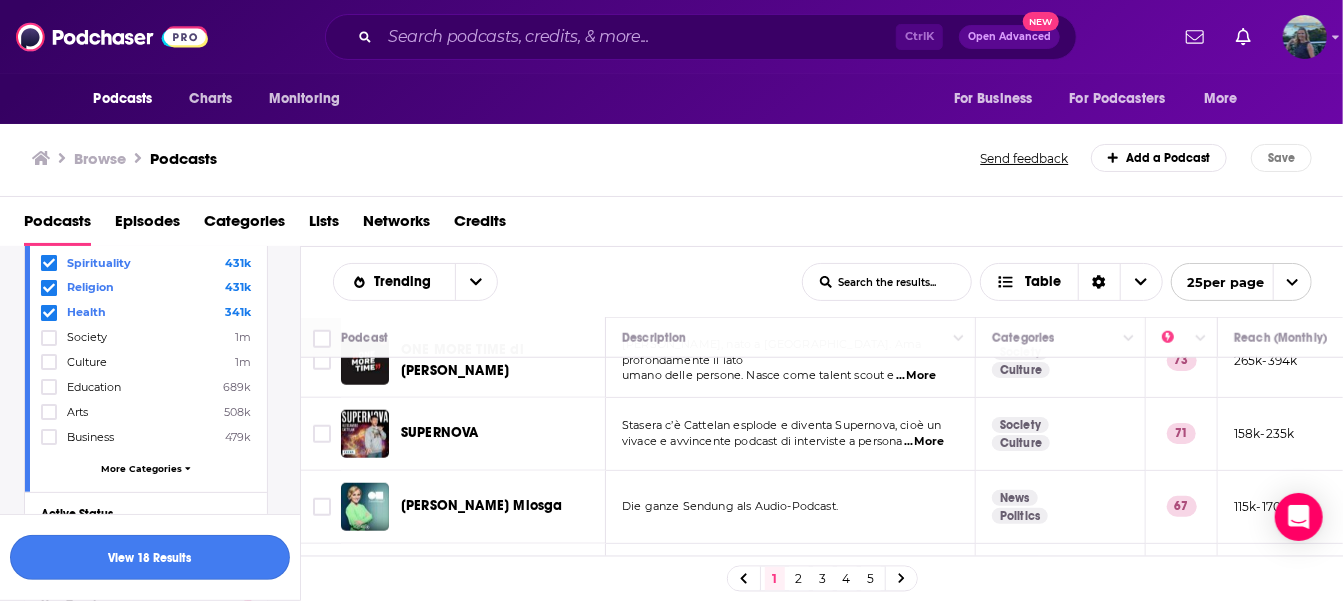 click on "View 18 Results" at bounding box center [150, 557] 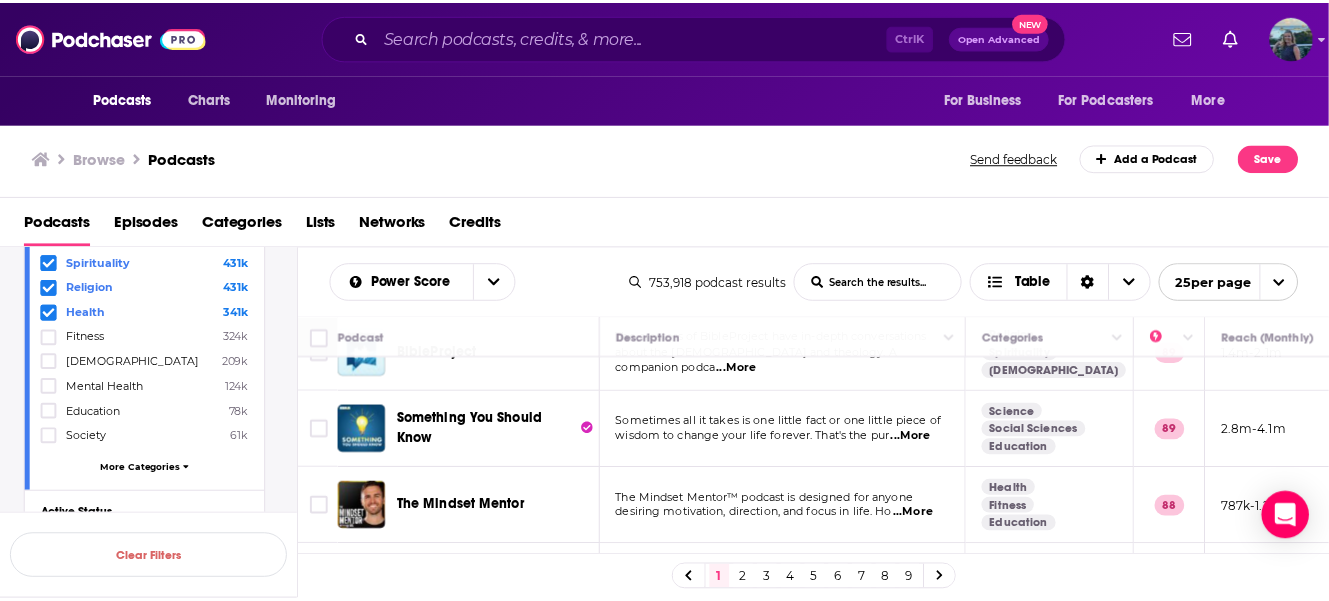 scroll, scrollTop: 1200, scrollLeft: 0, axis: vertical 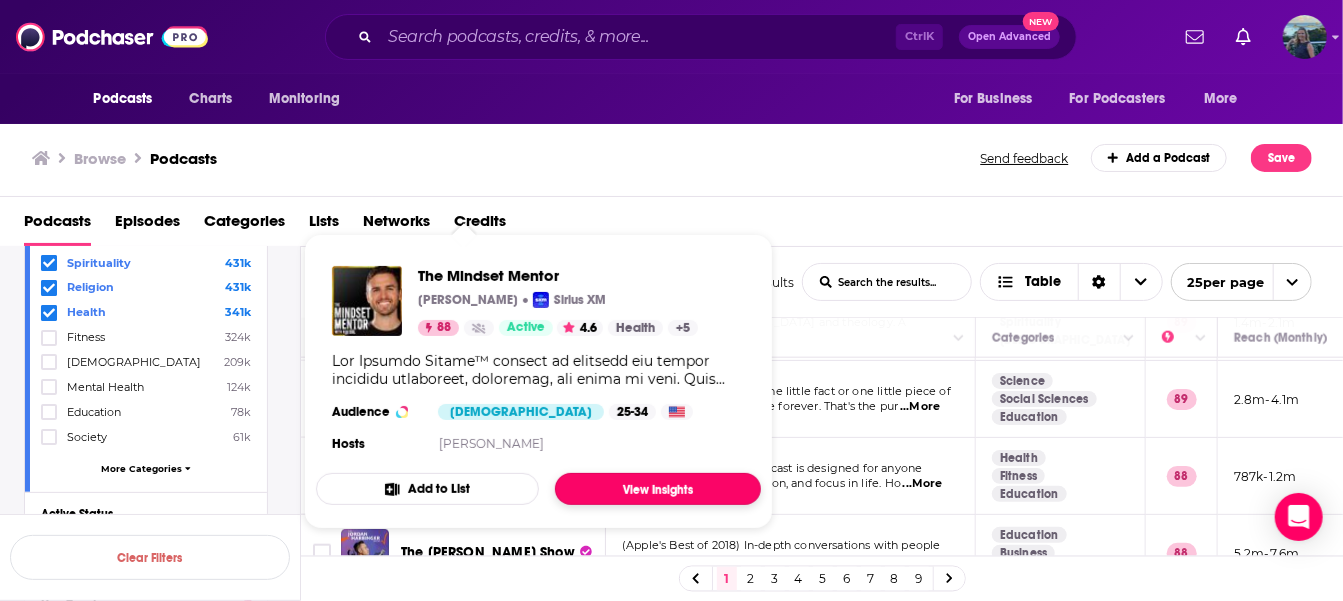 click on "View Insights" at bounding box center (658, 489) 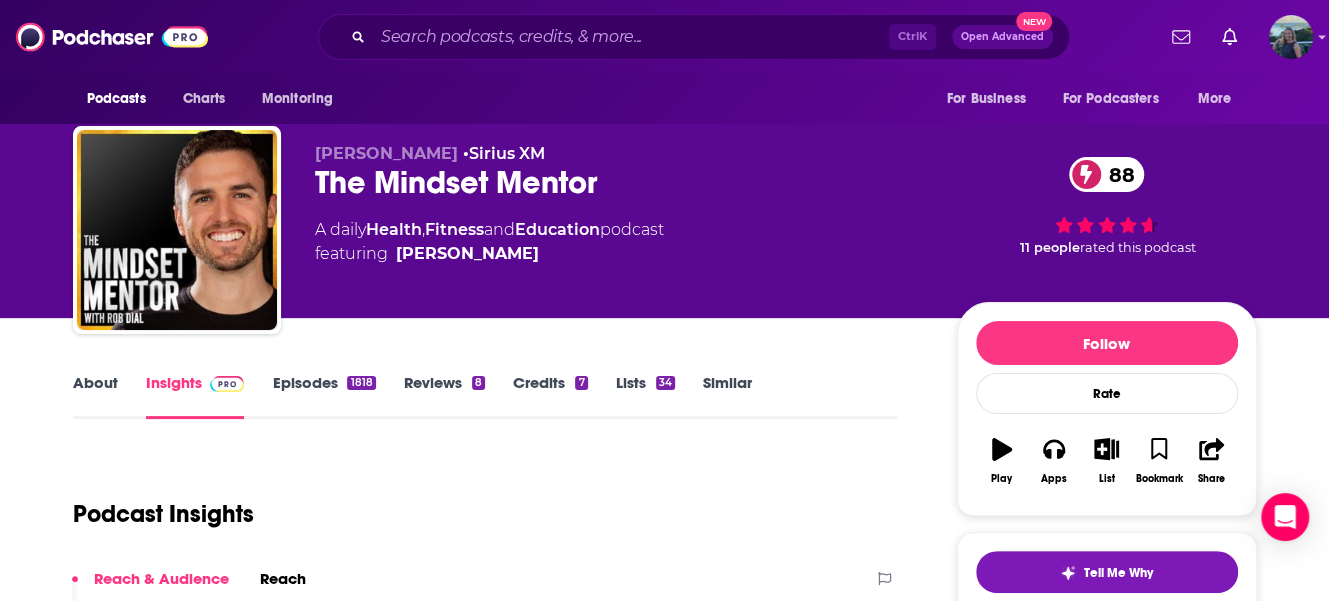 scroll, scrollTop: 0, scrollLeft: 0, axis: both 